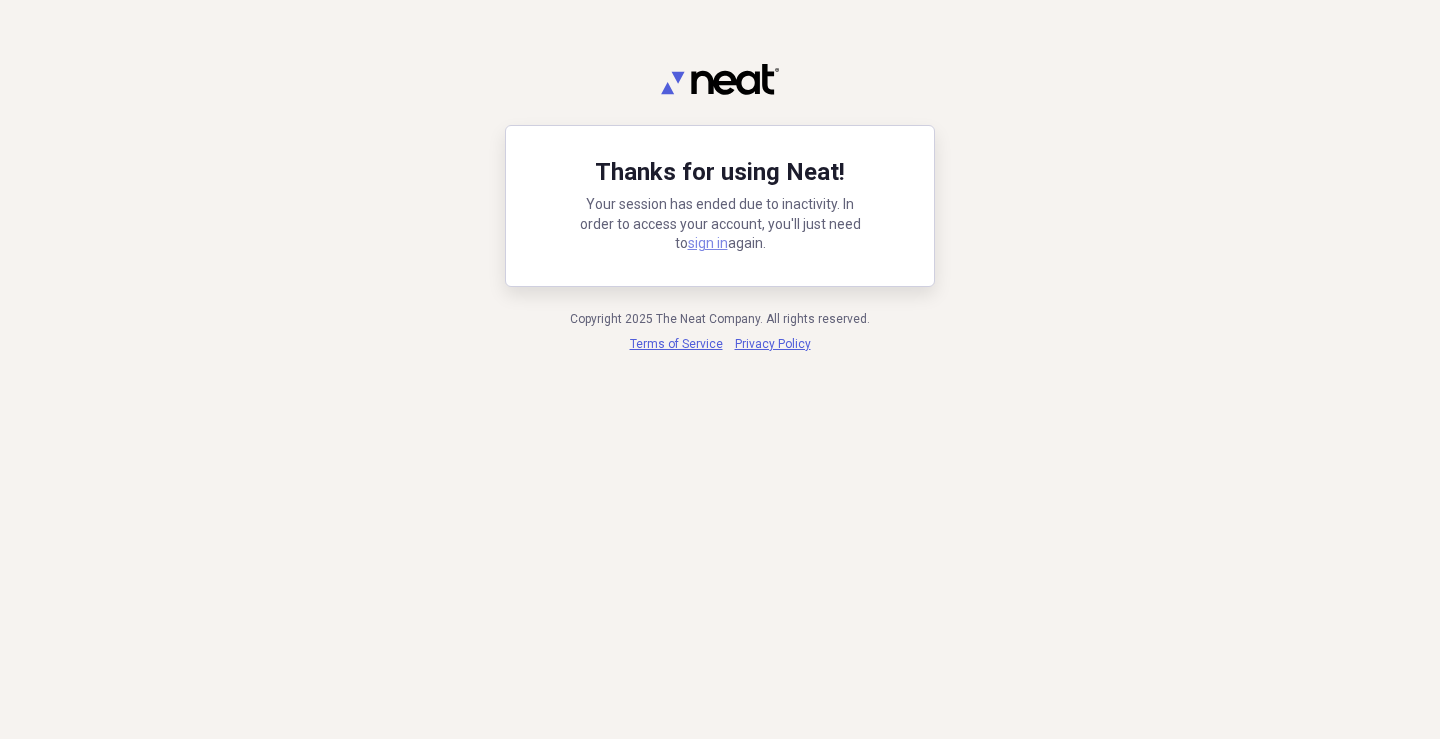 scroll, scrollTop: 0, scrollLeft: 0, axis: both 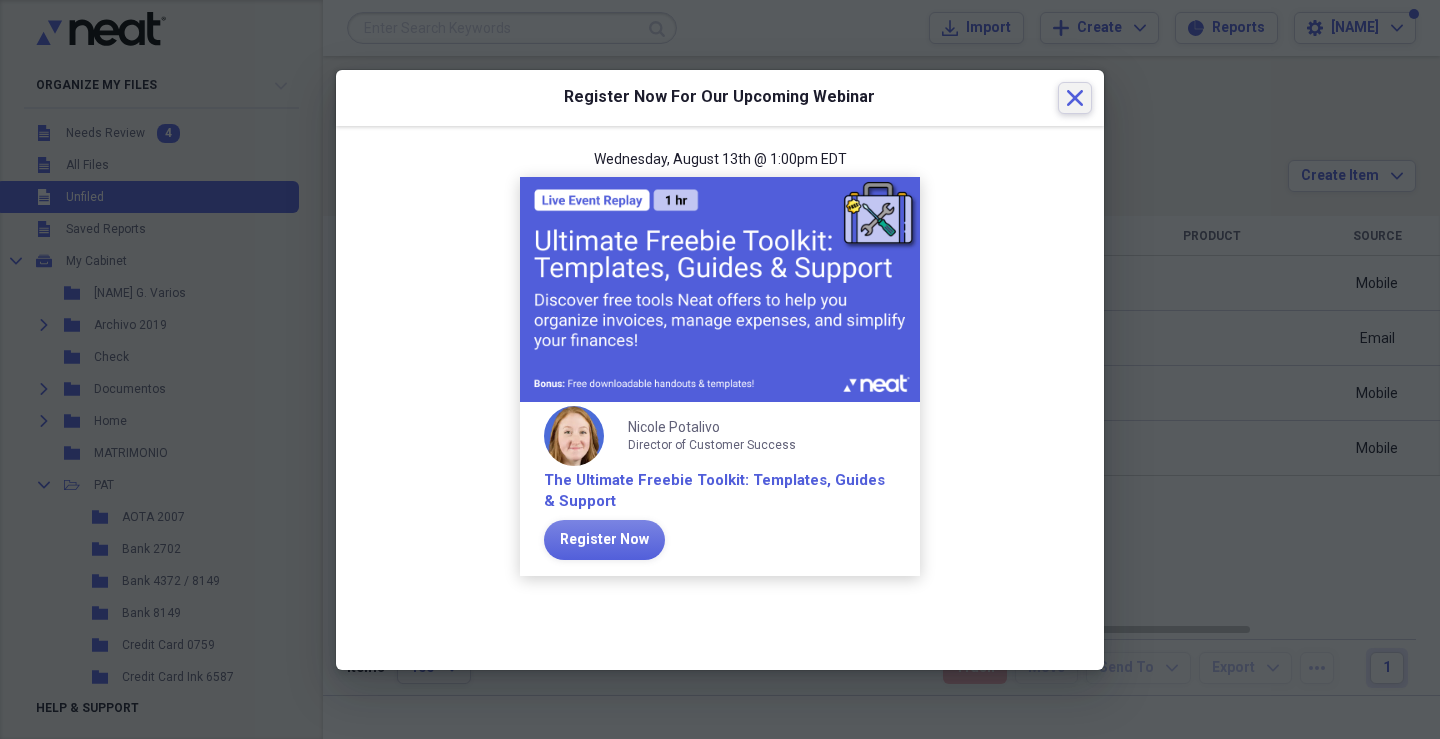 click on "Close" 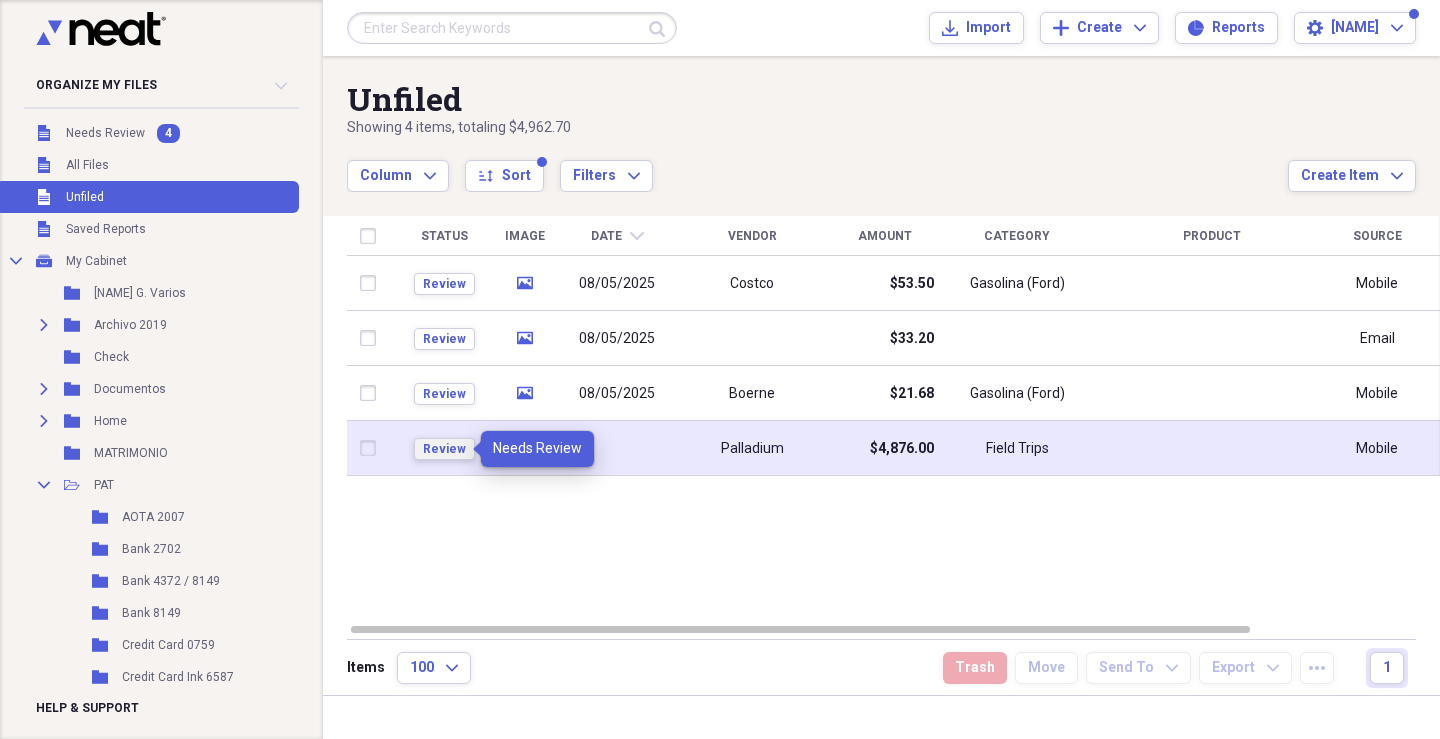 click on "Review" at bounding box center [444, 449] 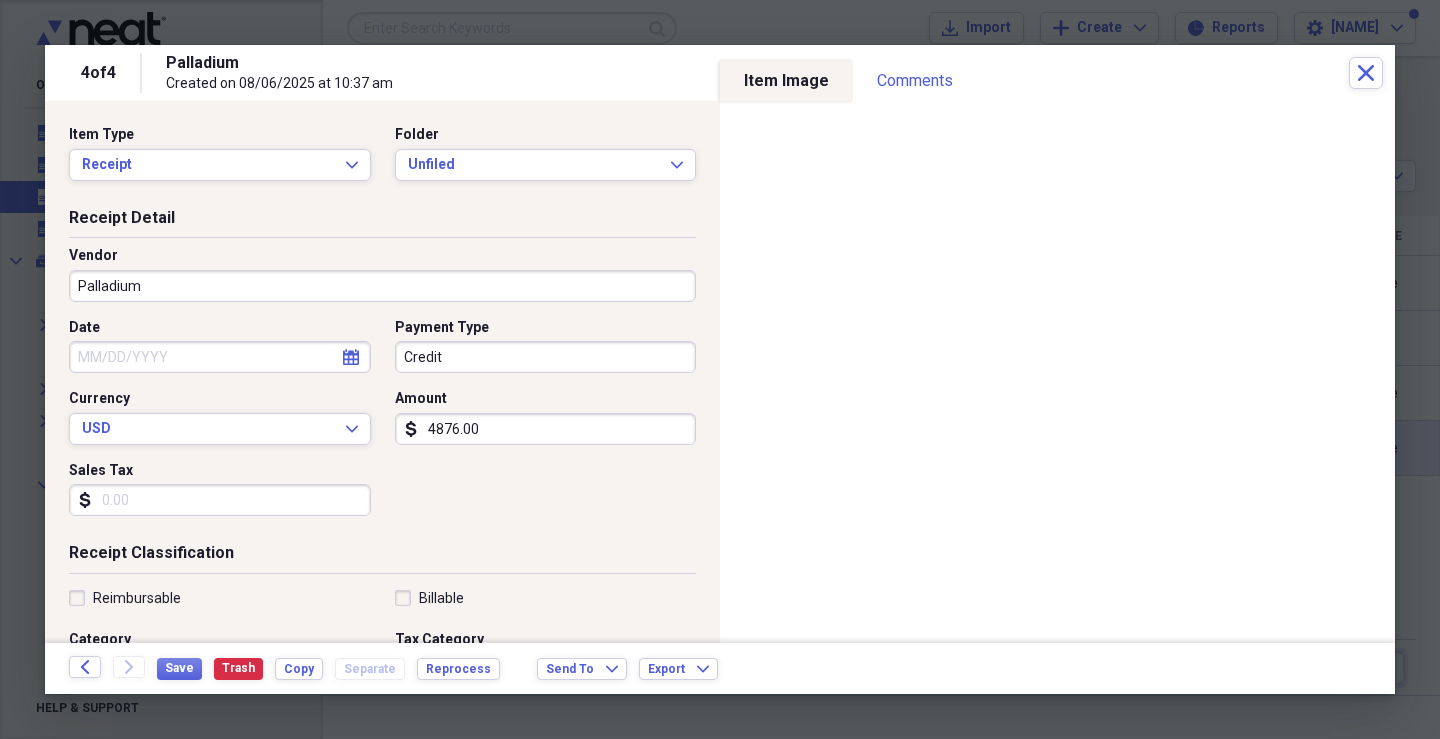 click on "Date calendar Calendar" at bounding box center (226, 346) 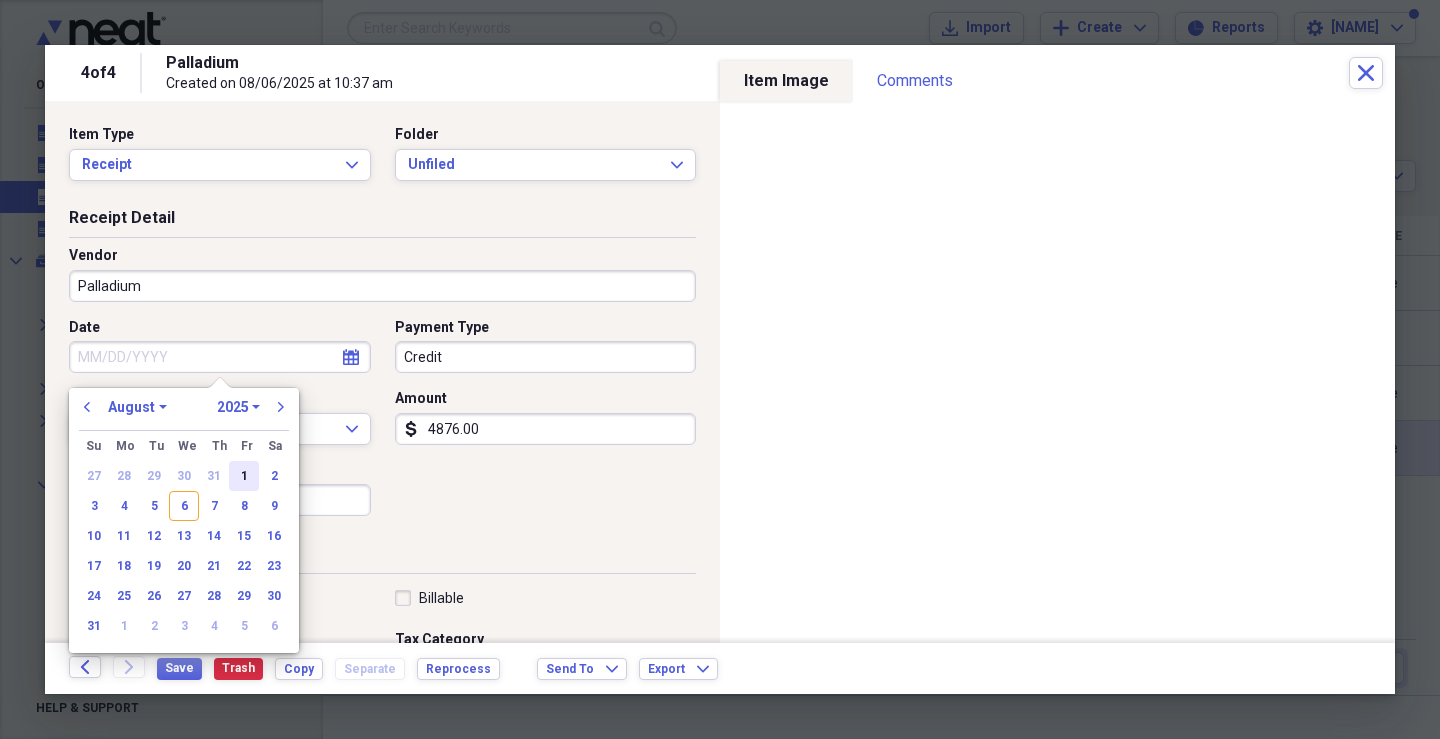 click on "1" at bounding box center [244, 476] 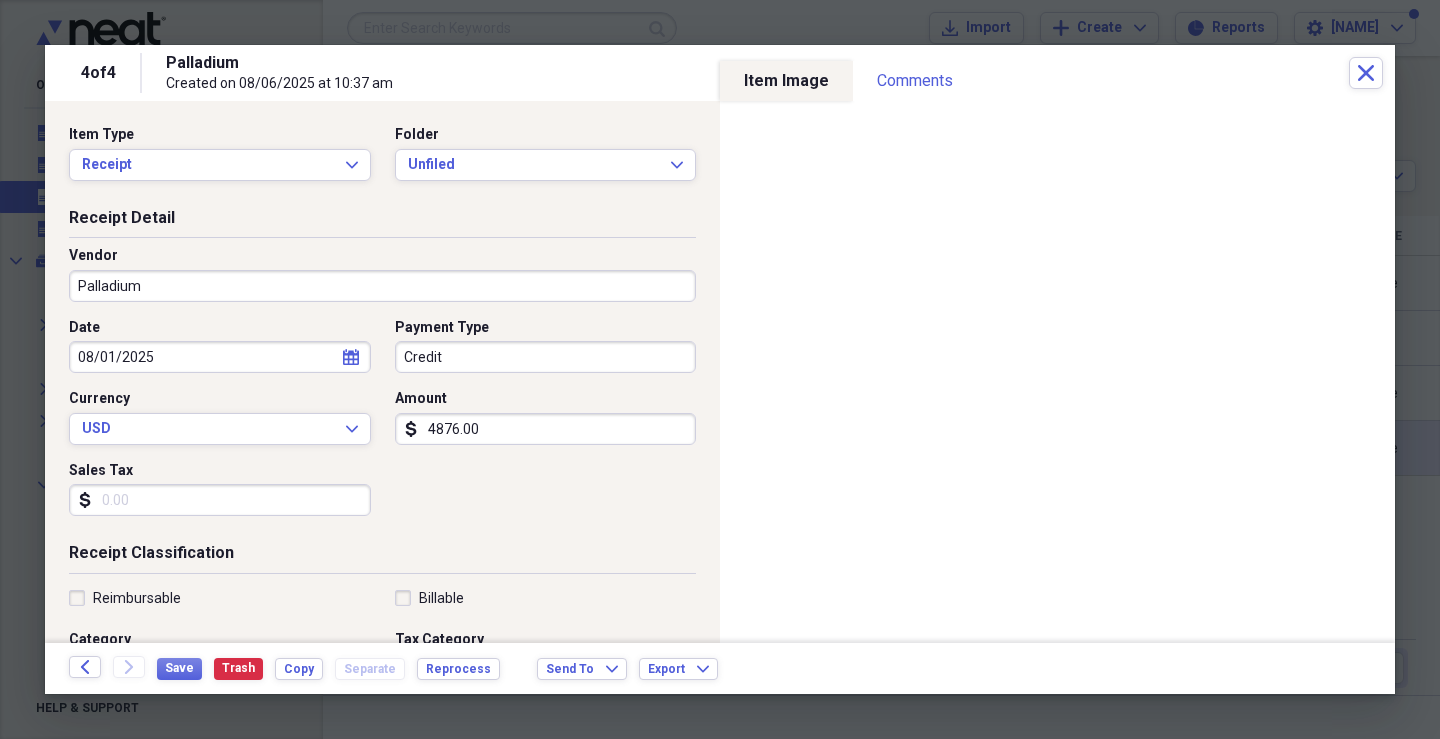 click on "Credit" at bounding box center (546, 357) 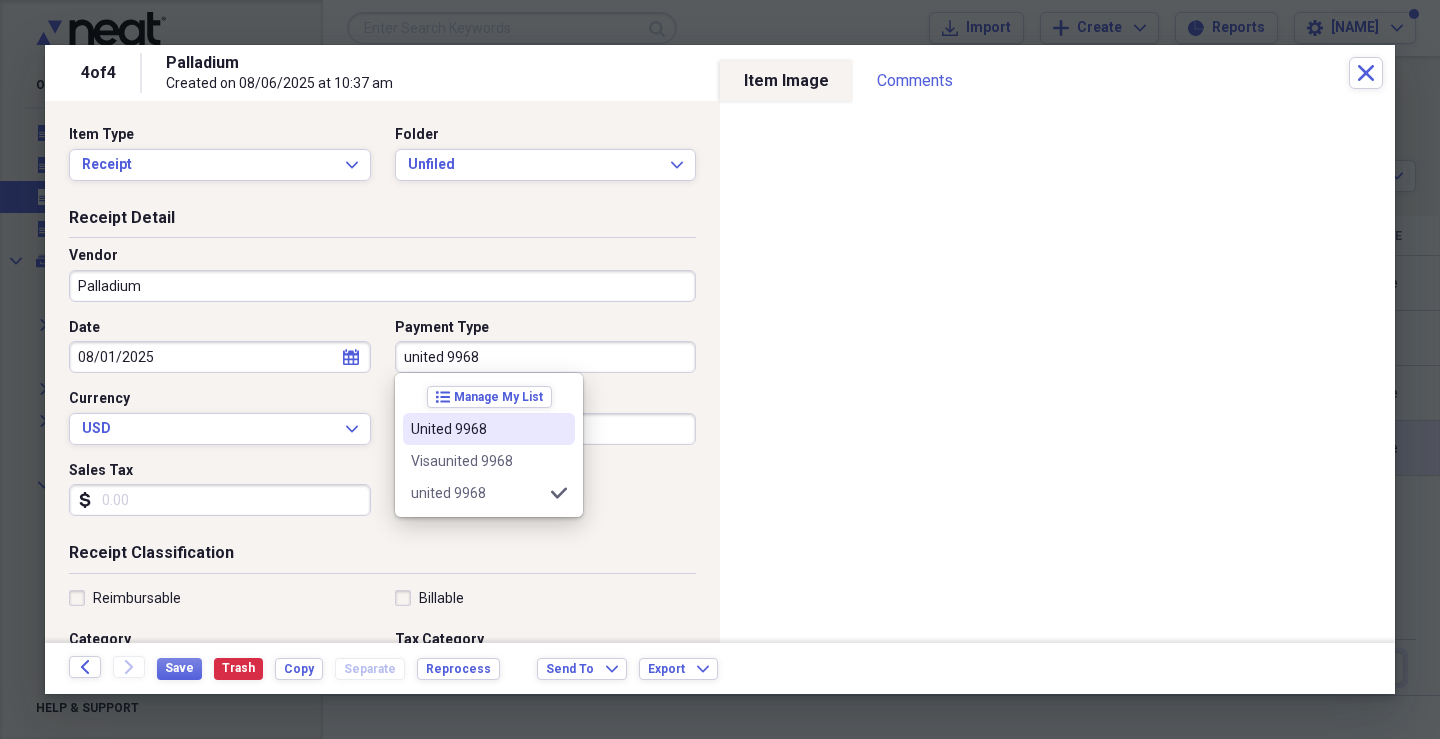 click on "United 9968" at bounding box center (477, 429) 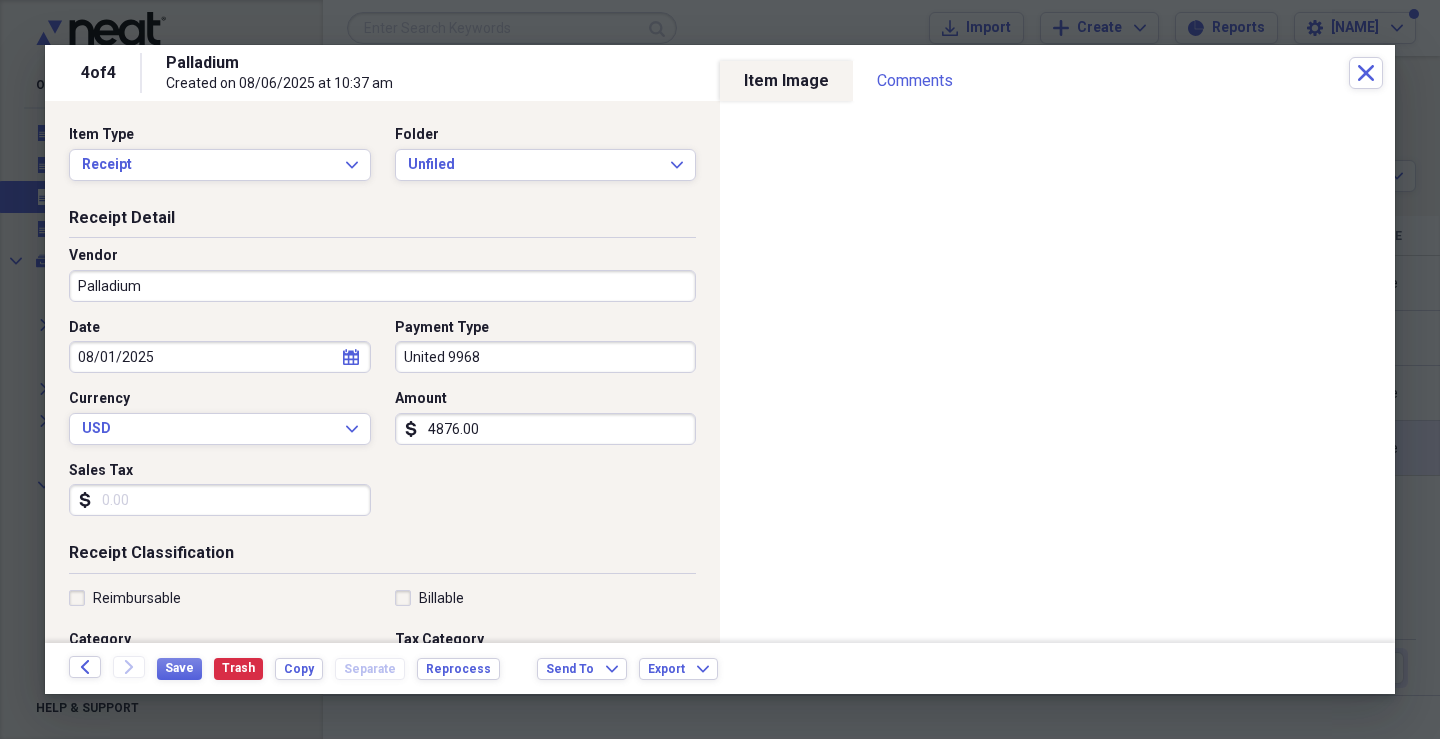 drag, startPoint x: 502, startPoint y: 430, endPoint x: 613, endPoint y: 441, distance: 111.54372 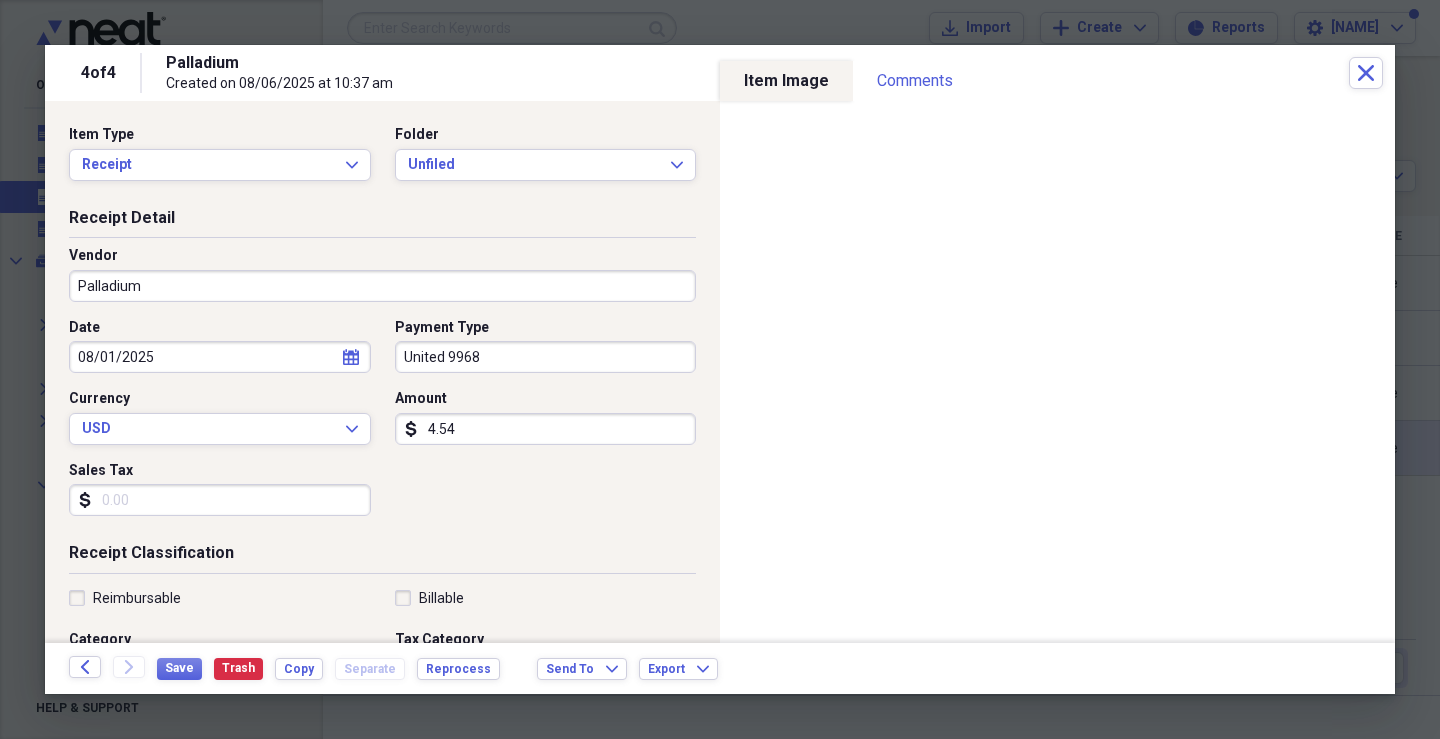 type on "45.48" 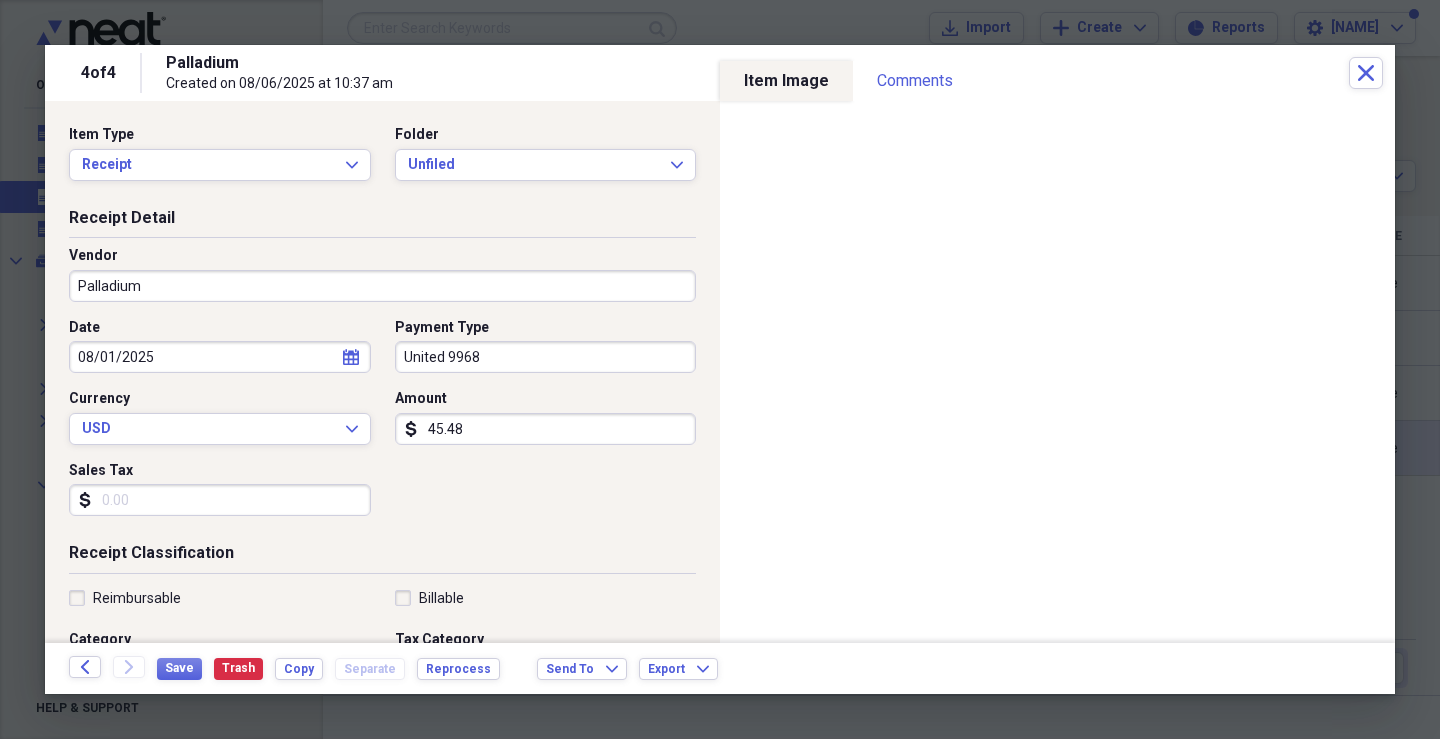 scroll, scrollTop: 114, scrollLeft: 0, axis: vertical 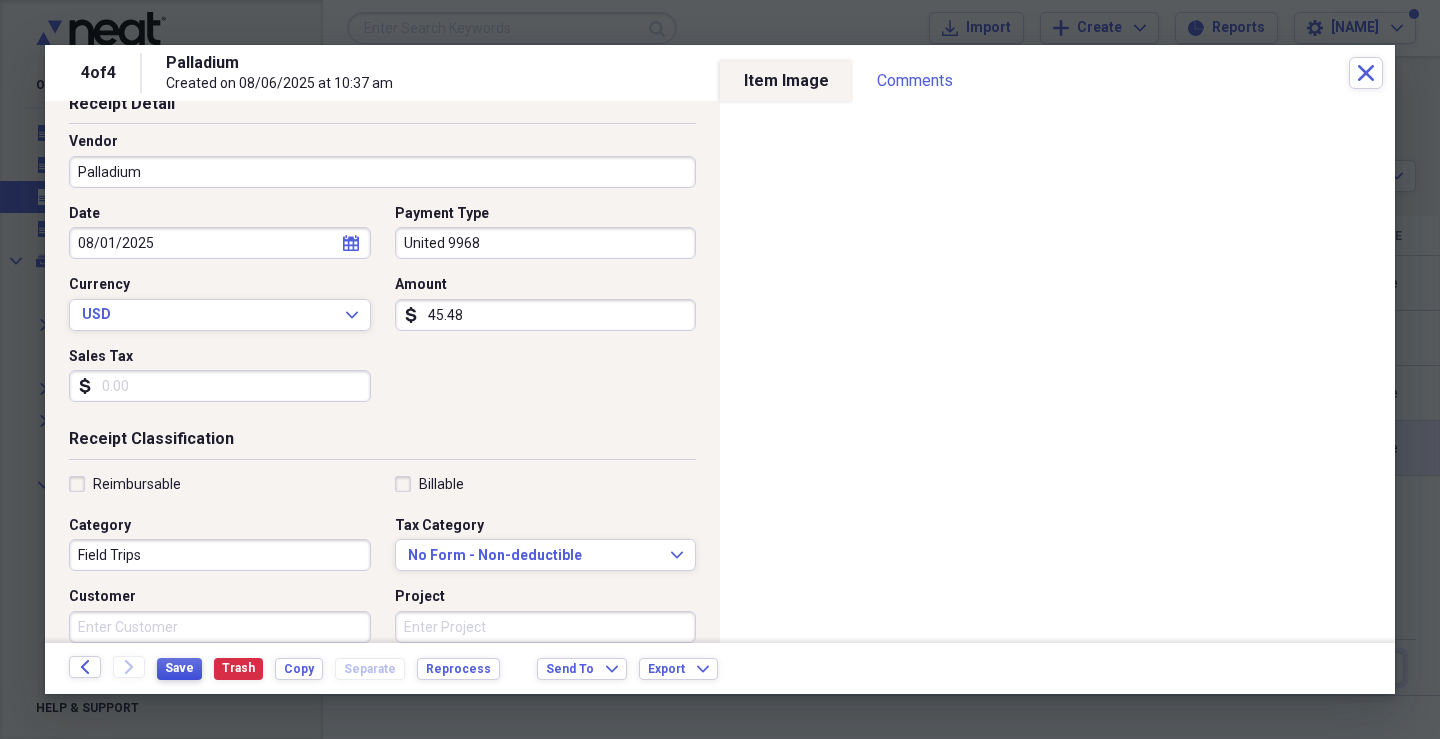 click on "Save" at bounding box center (179, 669) 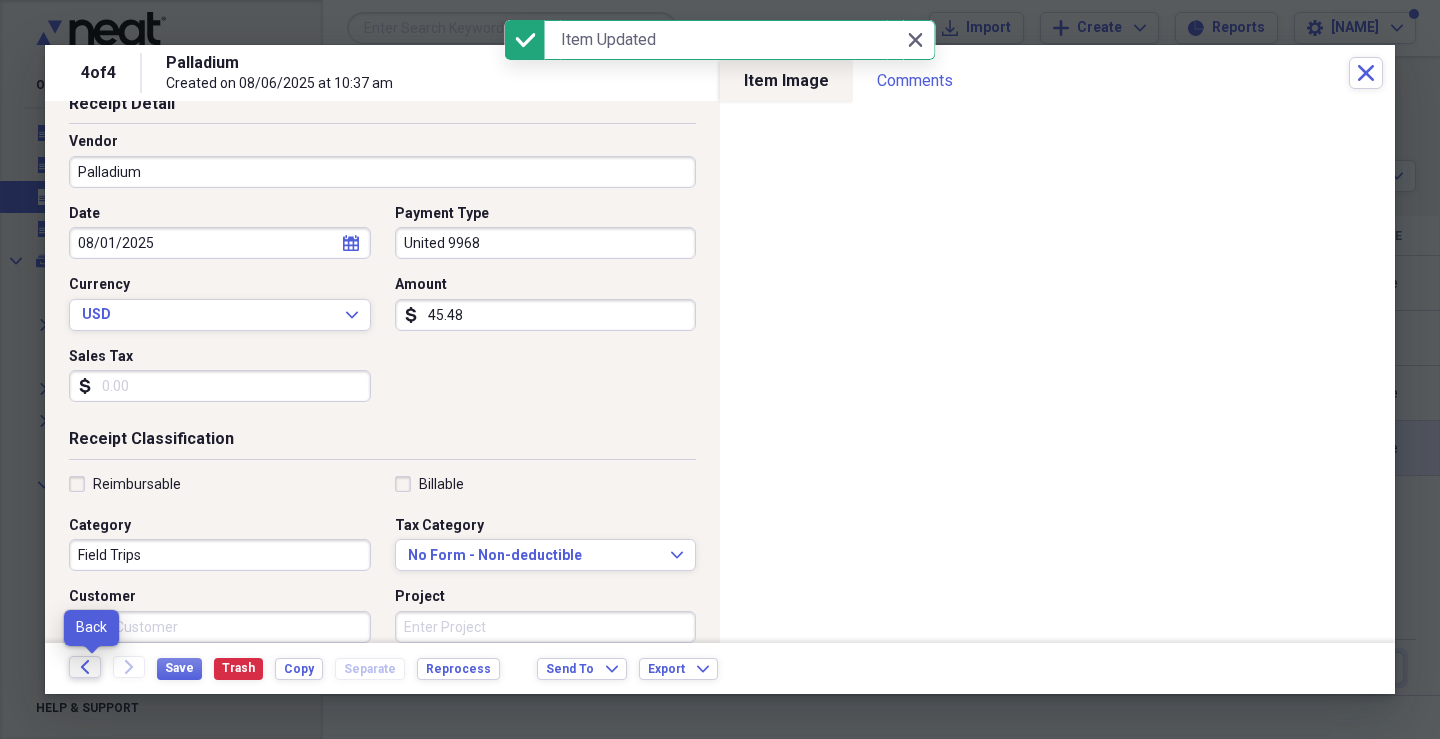 click on "Back" 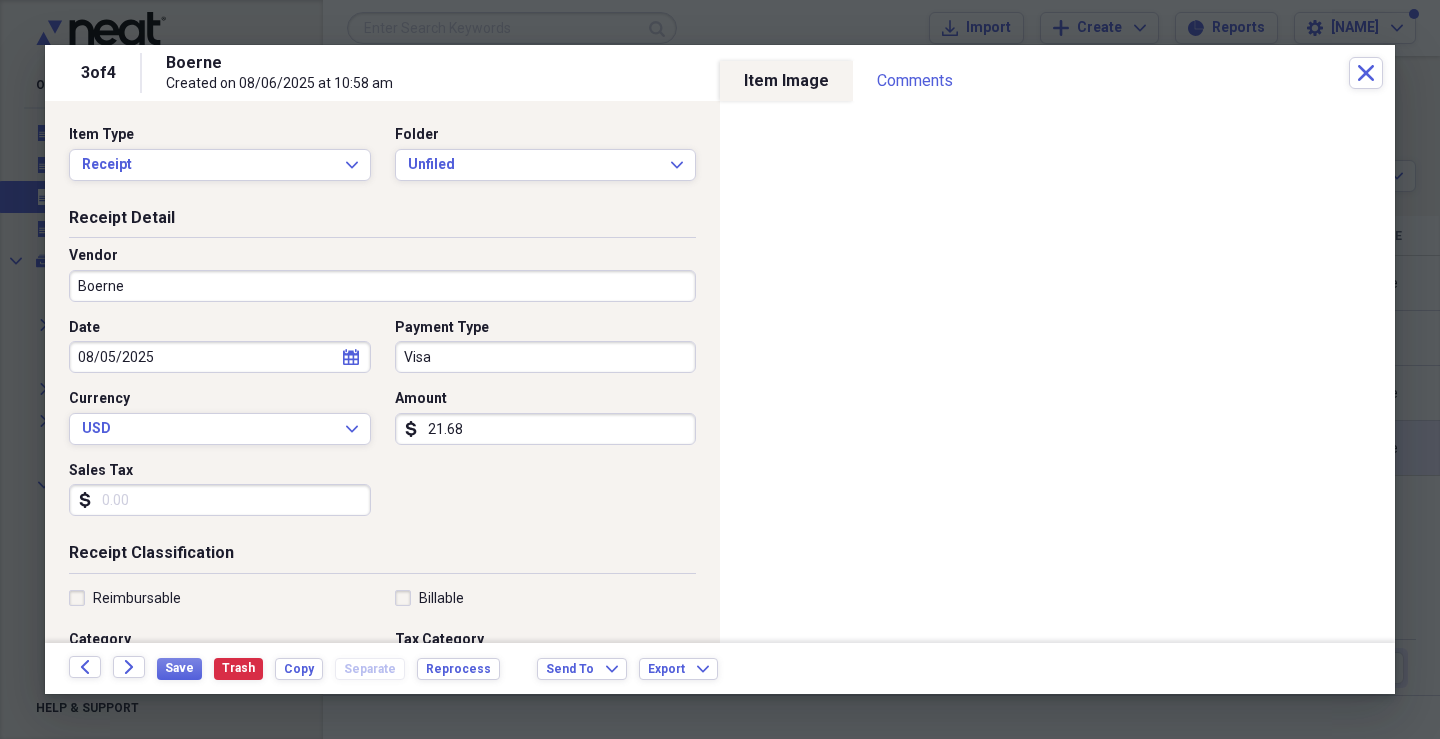 click on "Boerne" at bounding box center [382, 286] 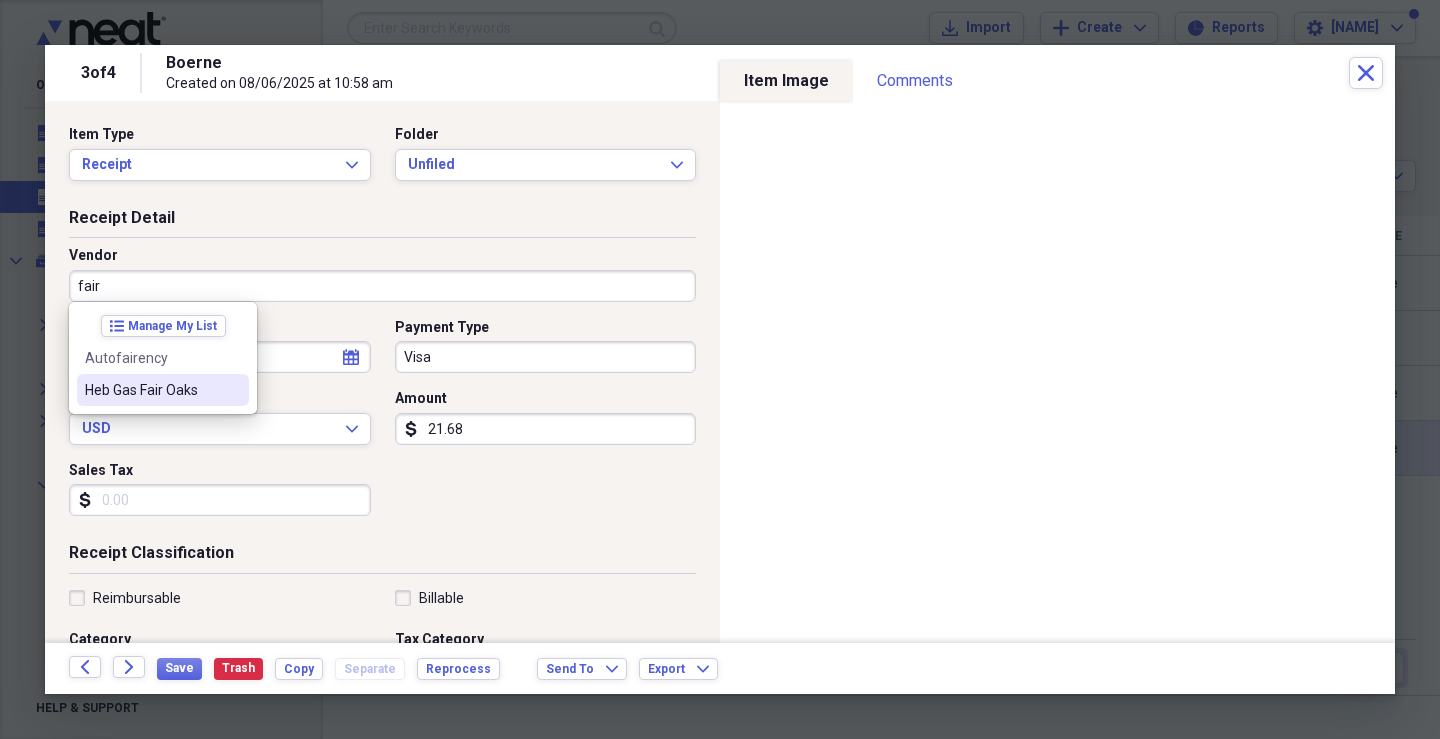 click on "Heb Gas Fair Oaks" at bounding box center [151, 390] 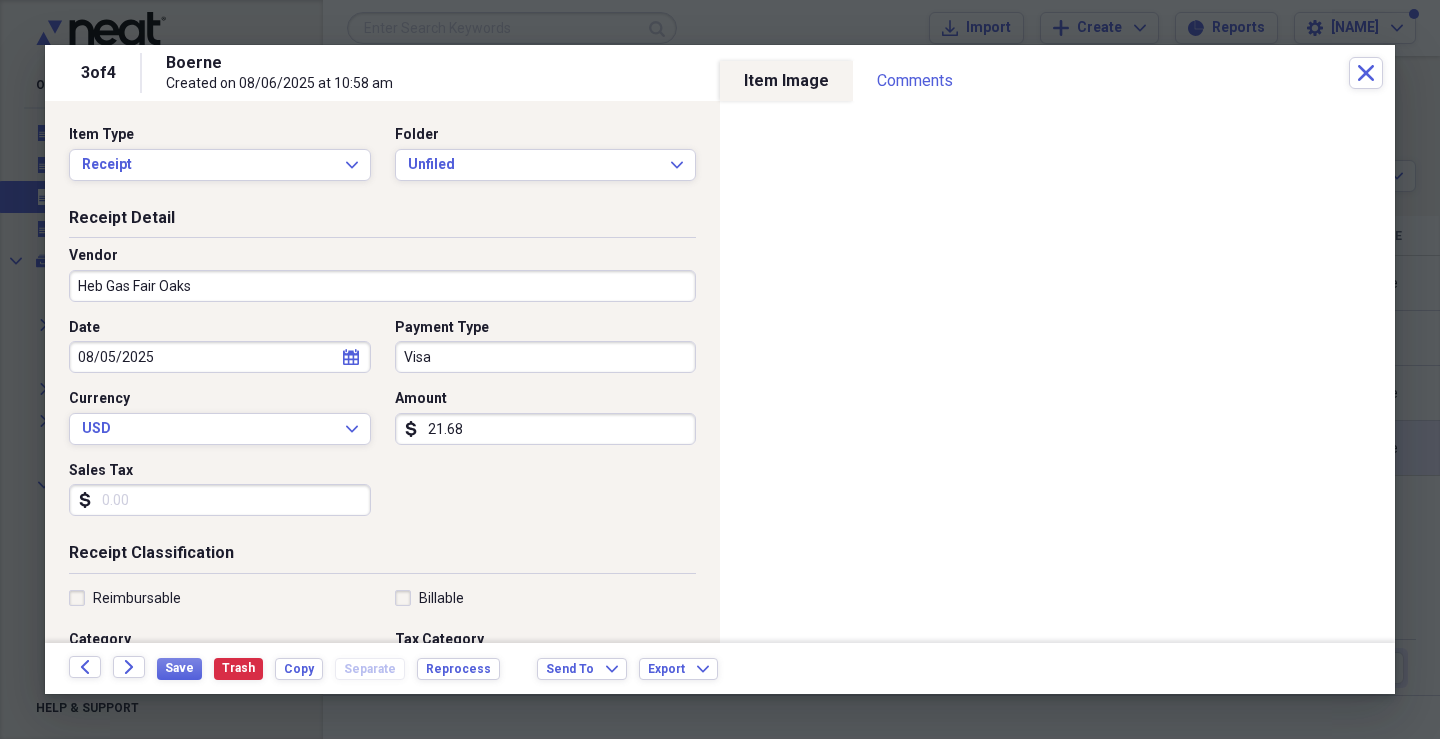 type on "Gasolina (Volkswagen)" 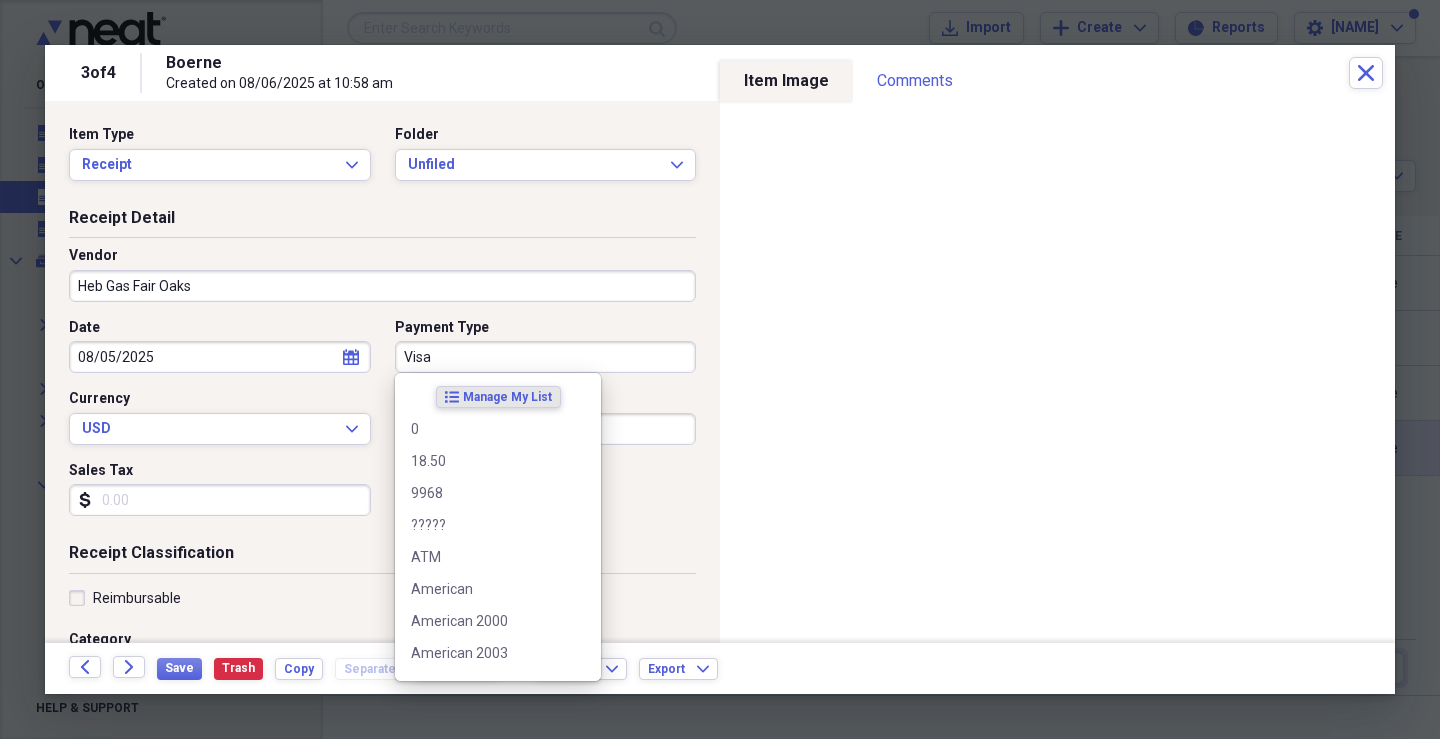 click on "Visa" at bounding box center [546, 357] 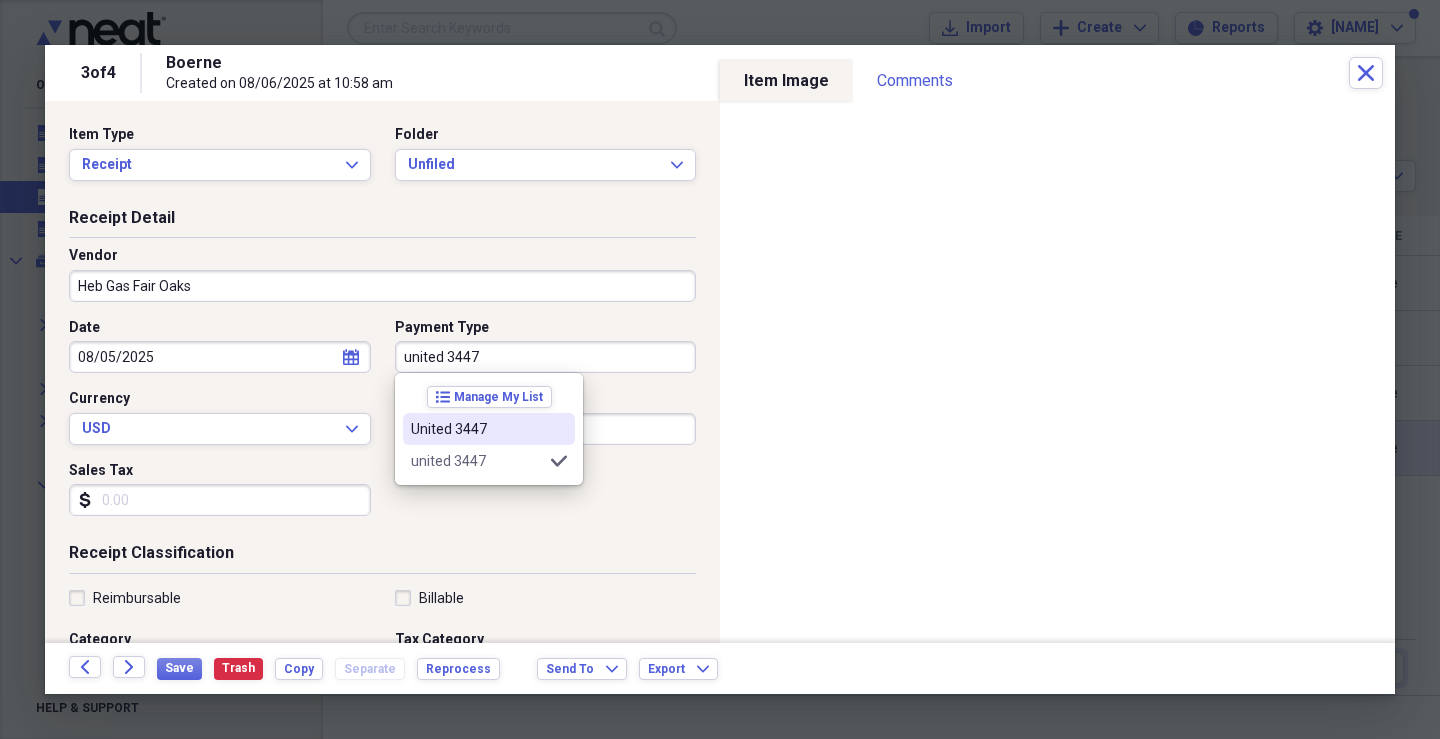 click on "United 3447" at bounding box center [489, 429] 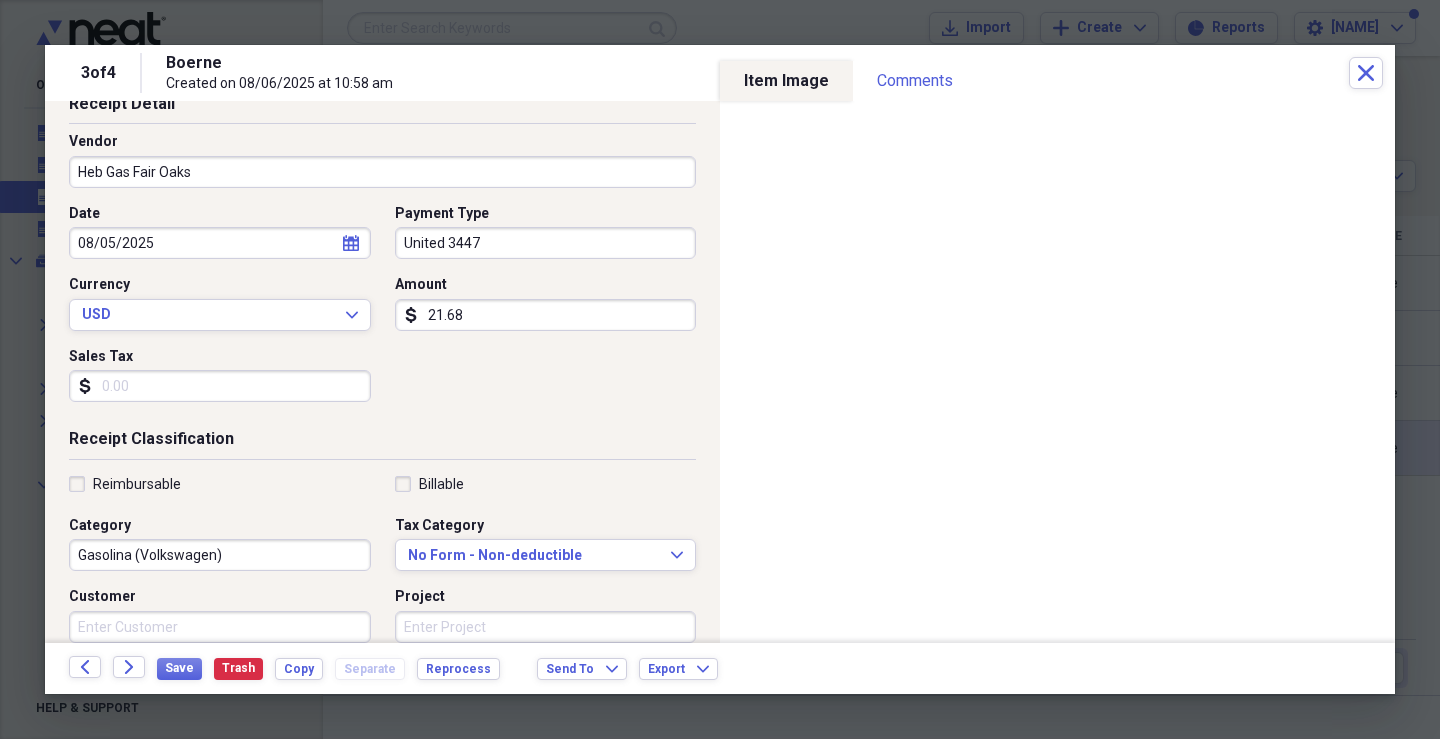 scroll, scrollTop: 228, scrollLeft: 0, axis: vertical 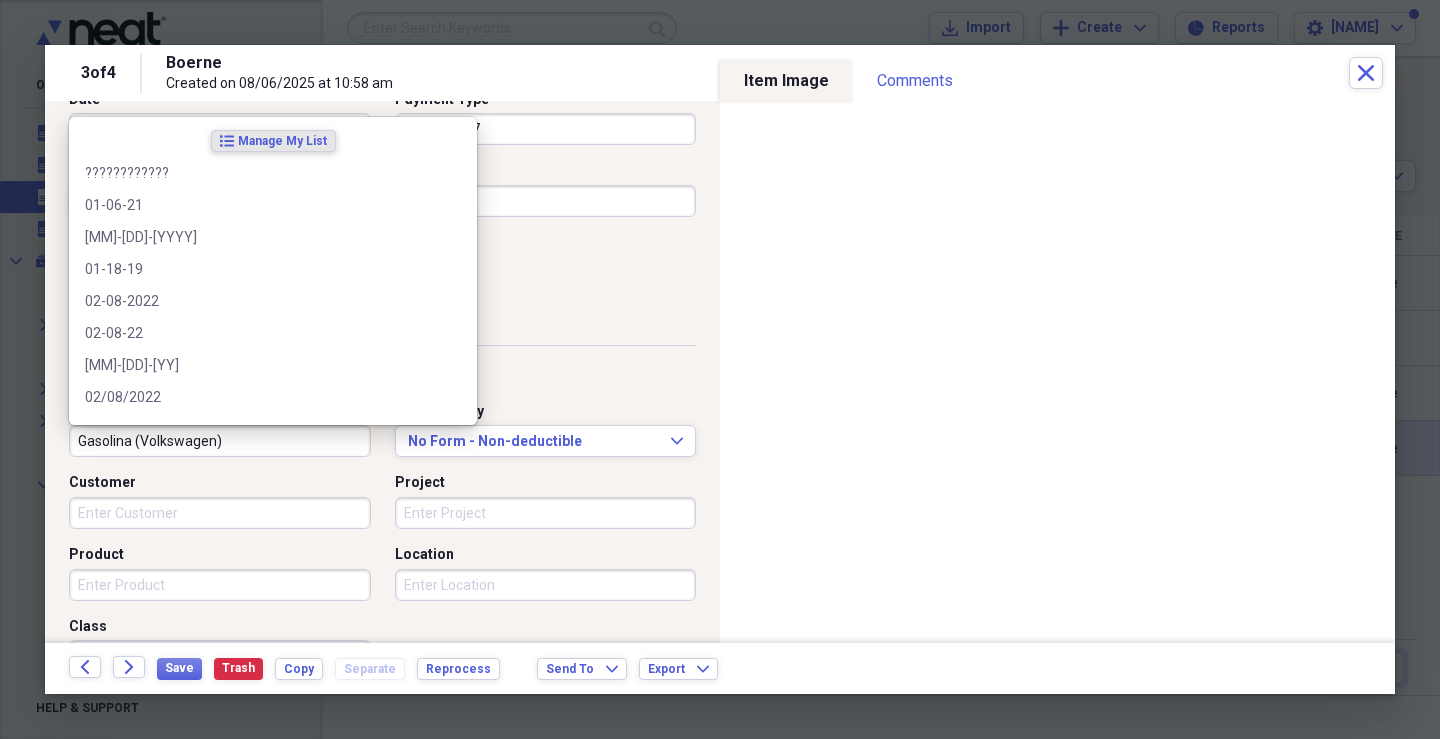 click on "Gasolina (Volkswagen)" at bounding box center (220, 441) 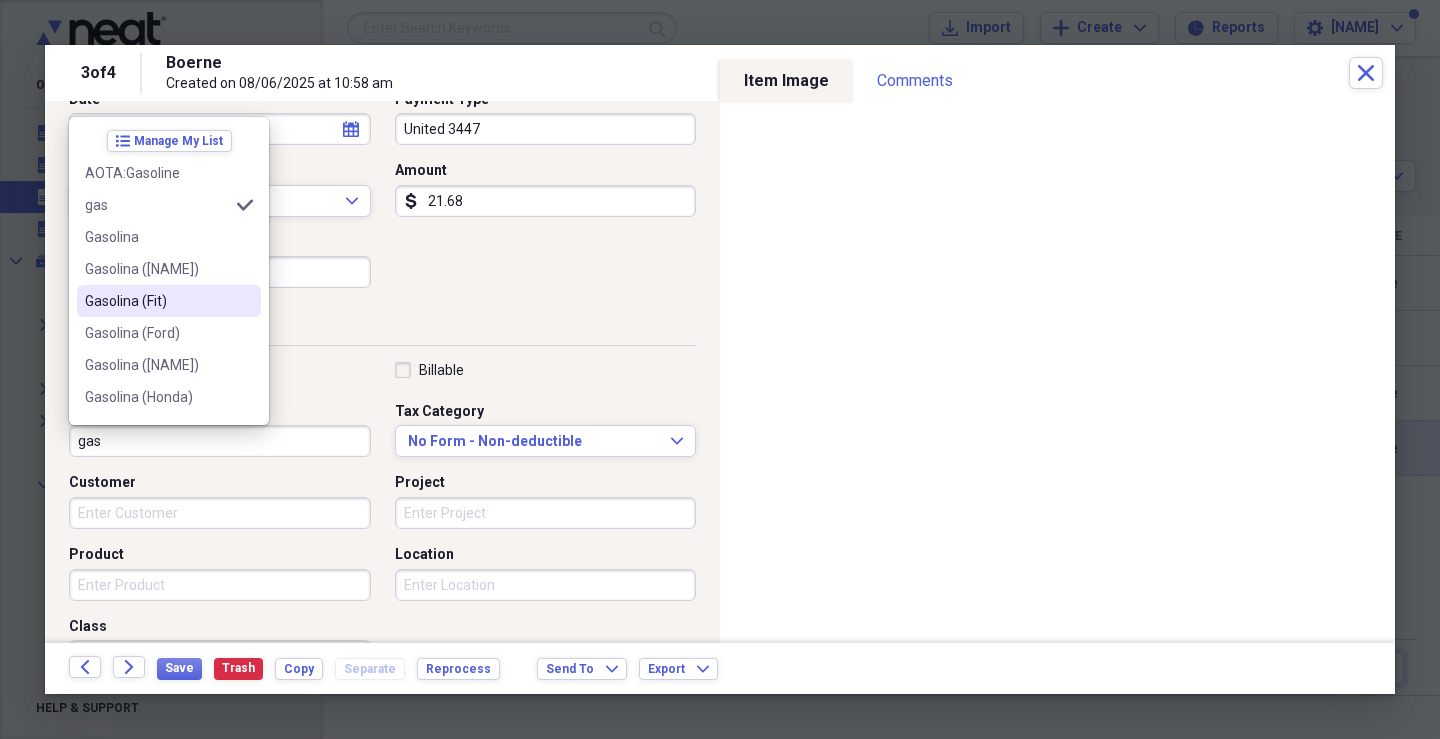 click on "Gasolina (Fit)" at bounding box center [157, 301] 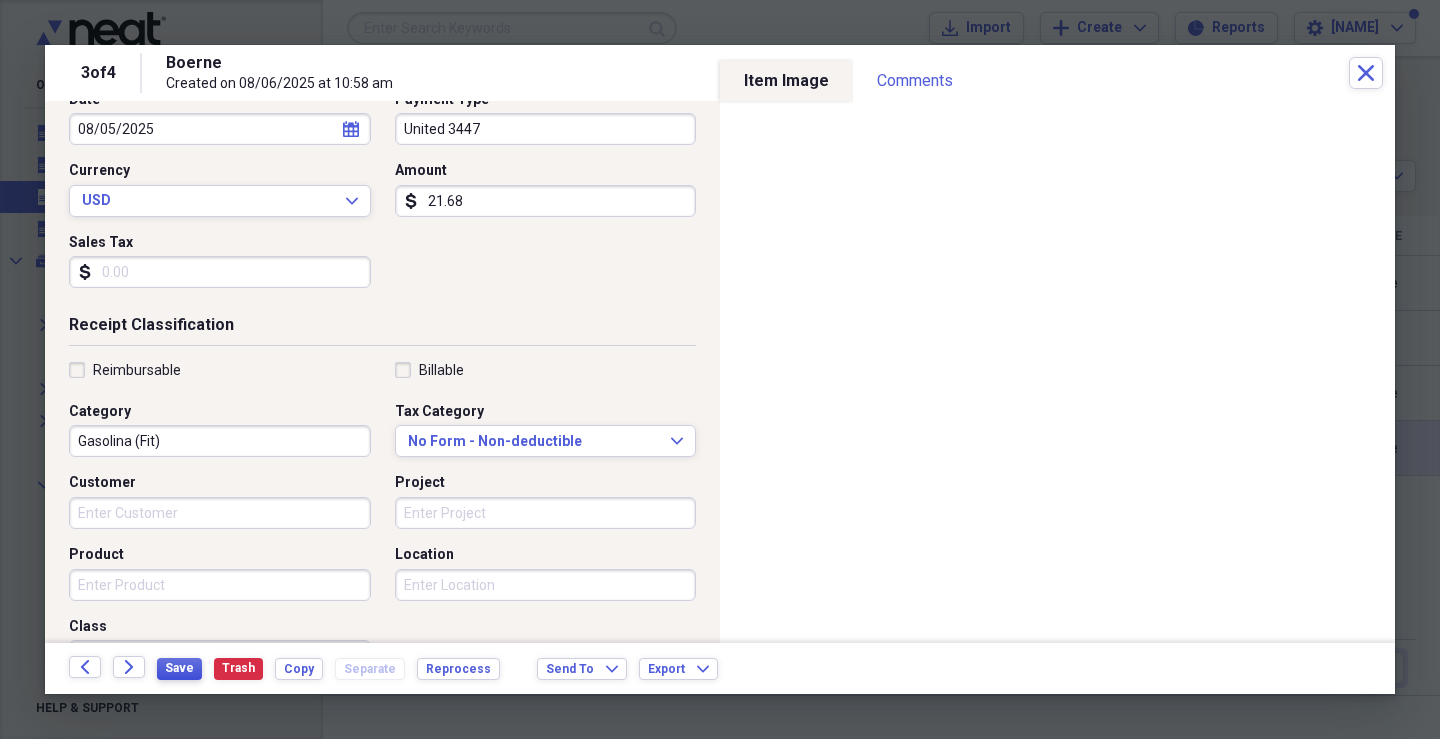 click on "Save" at bounding box center (179, 668) 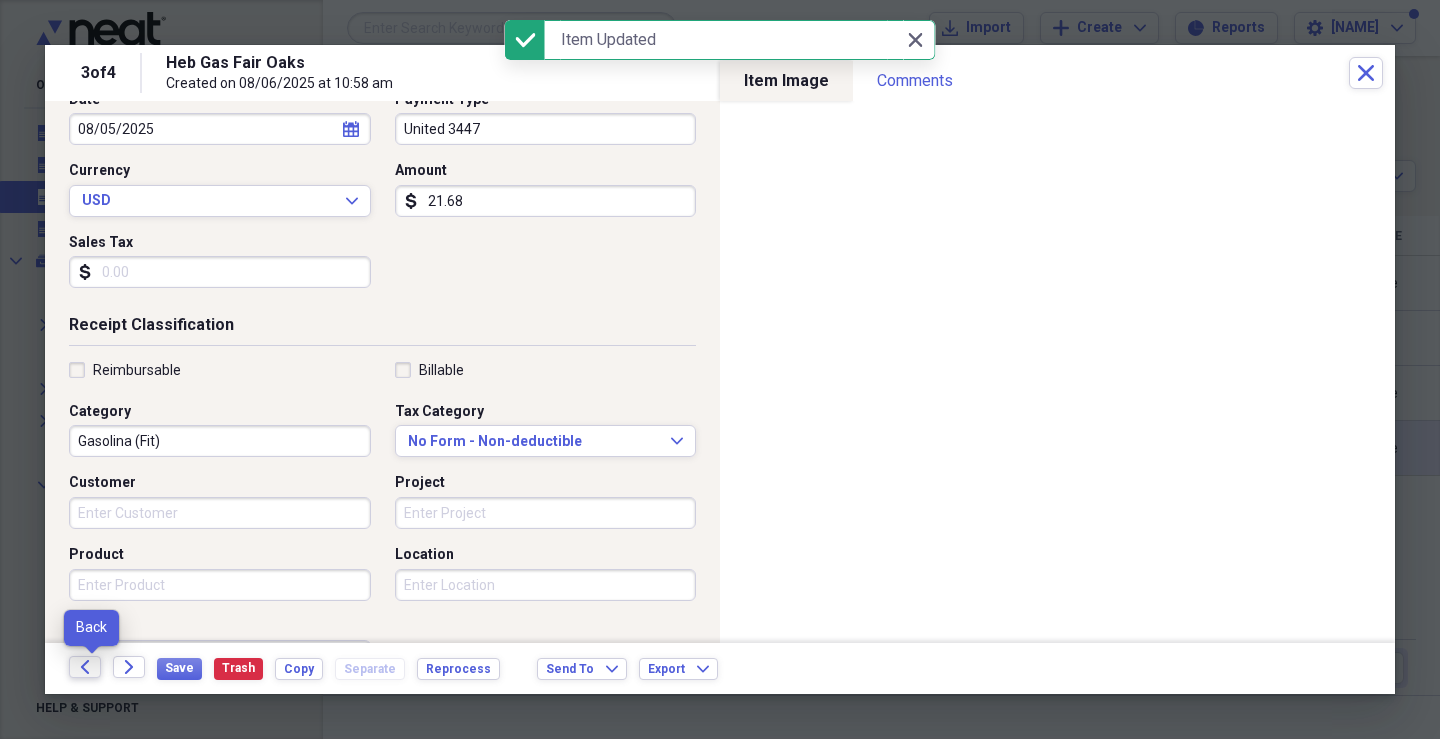 click on "Back" 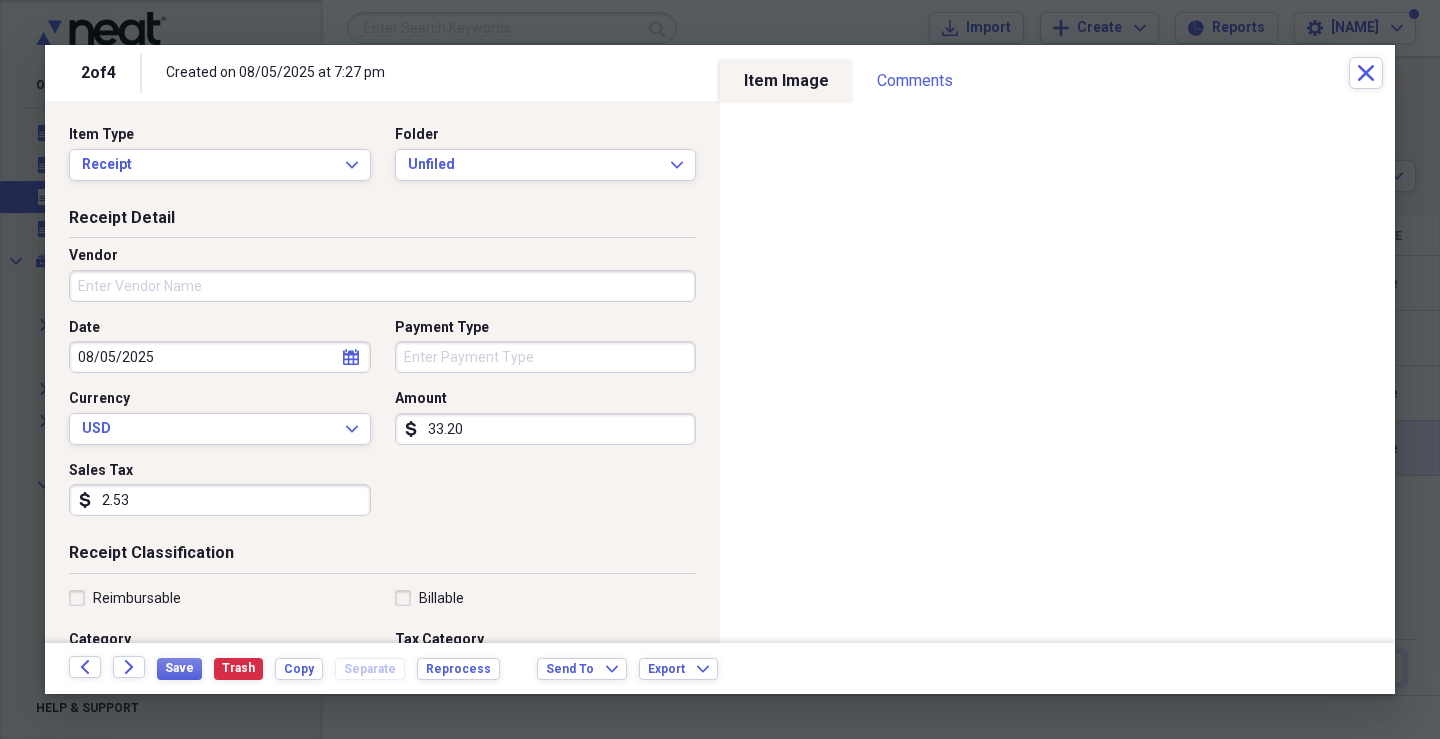 click on "Vendor" at bounding box center (382, 286) 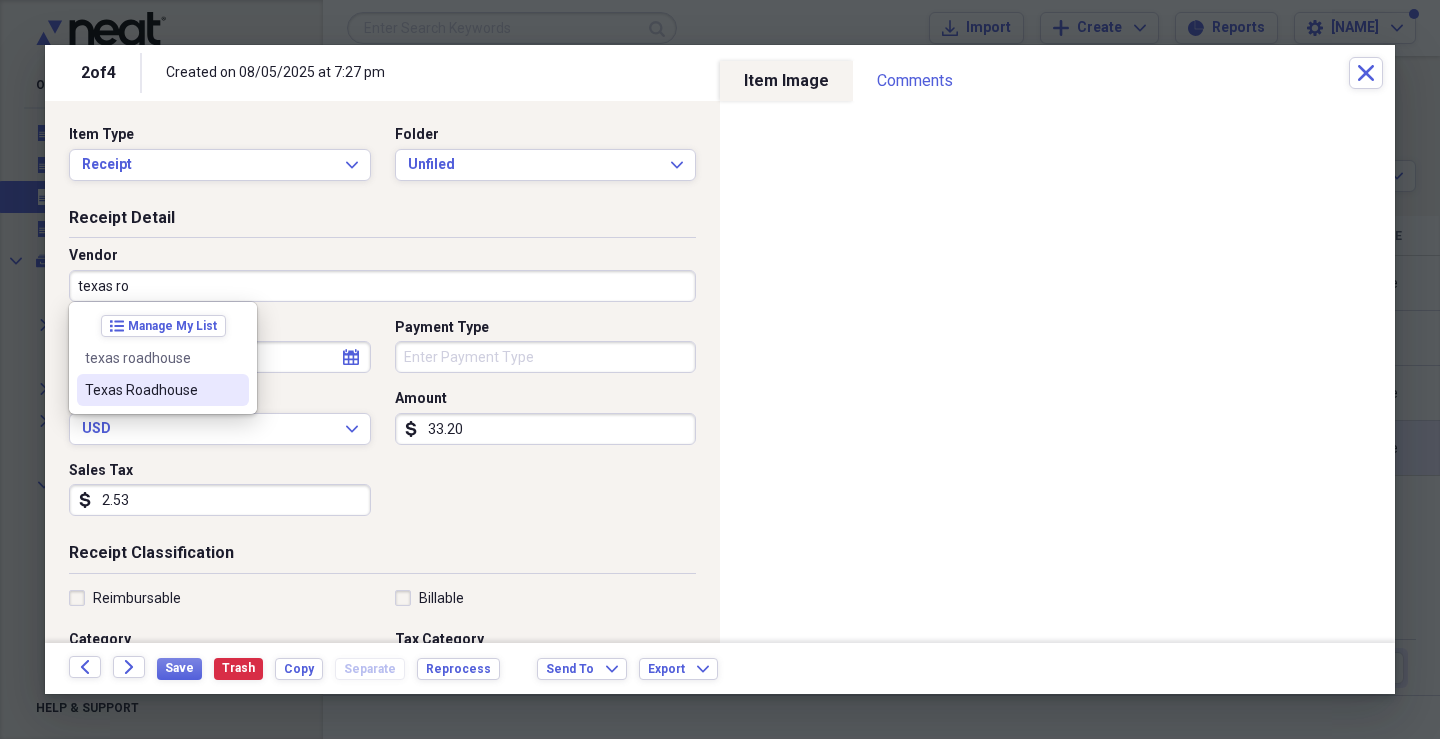 click on "Texas Roadhouse" at bounding box center (151, 390) 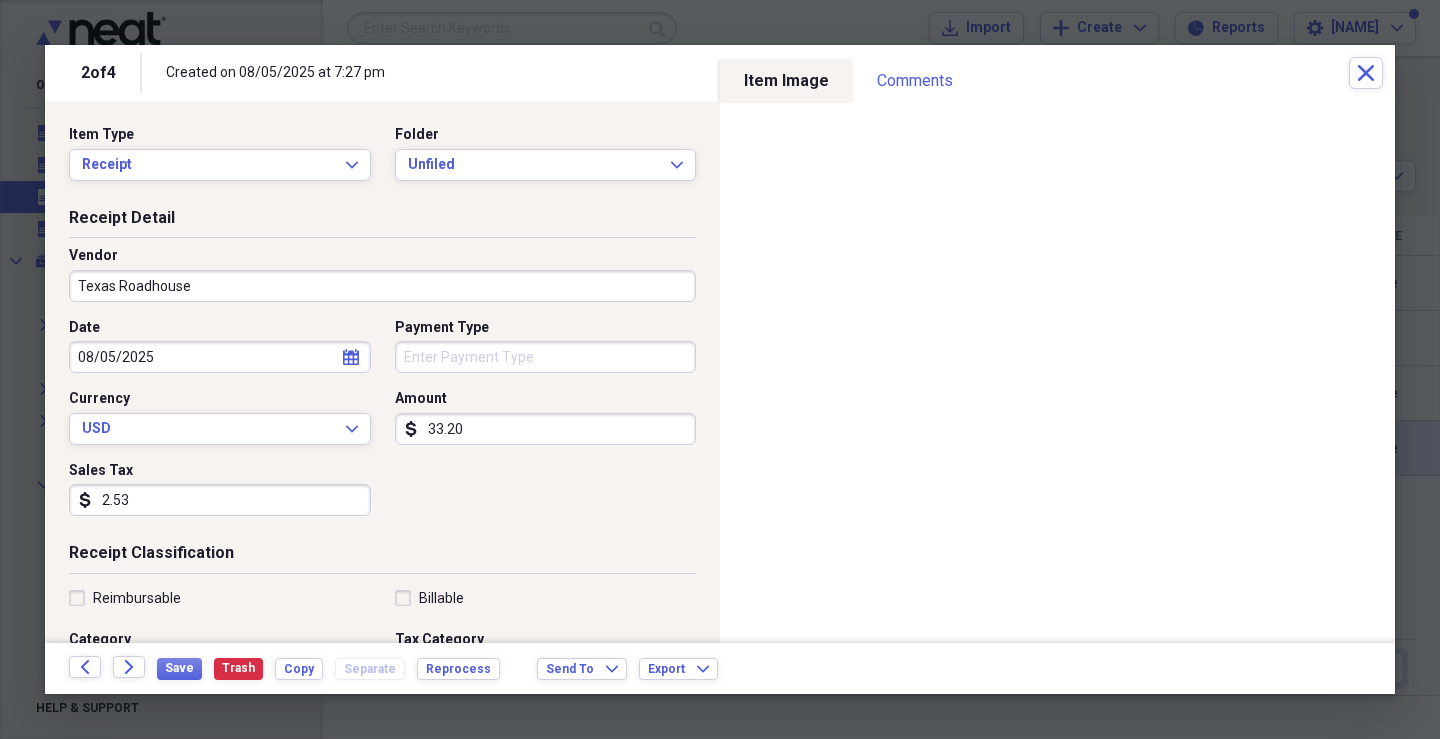 type on "Field Trips" 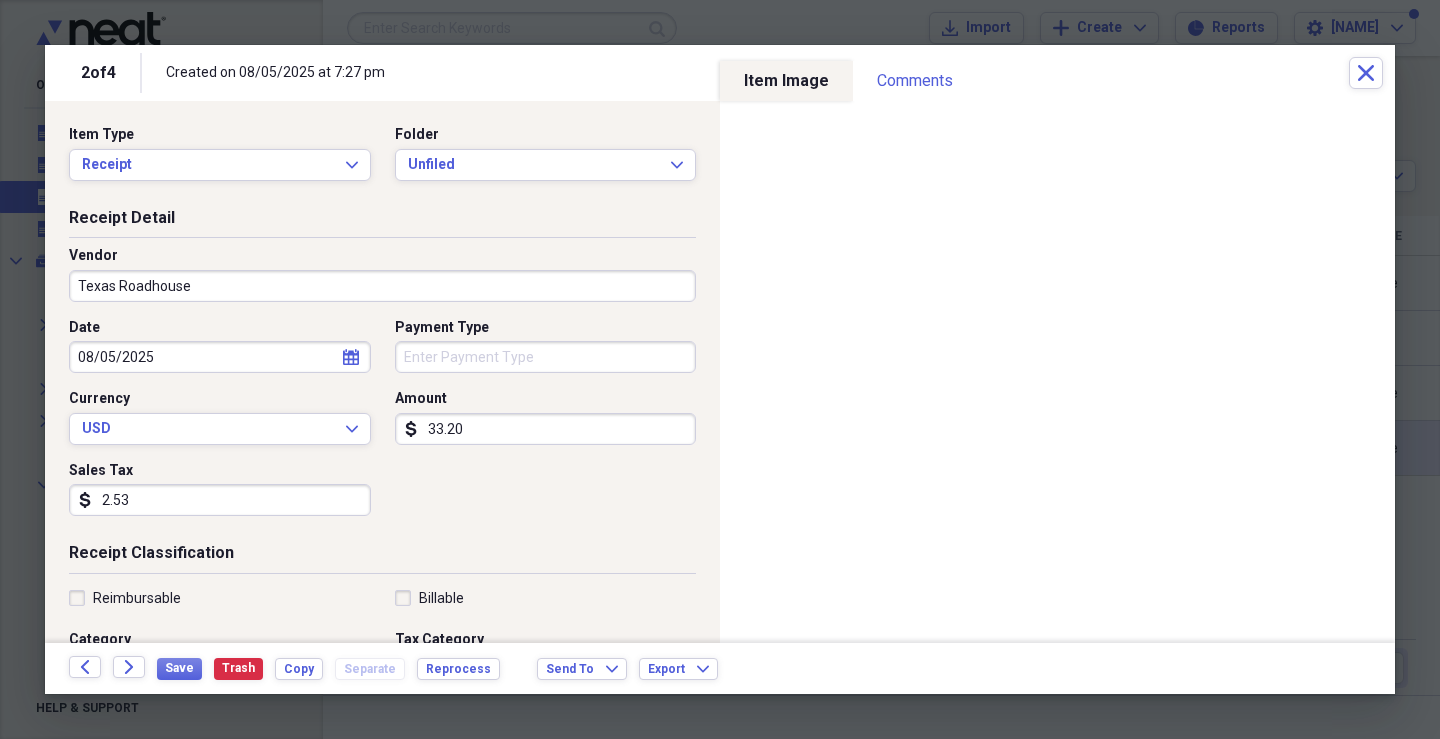 click 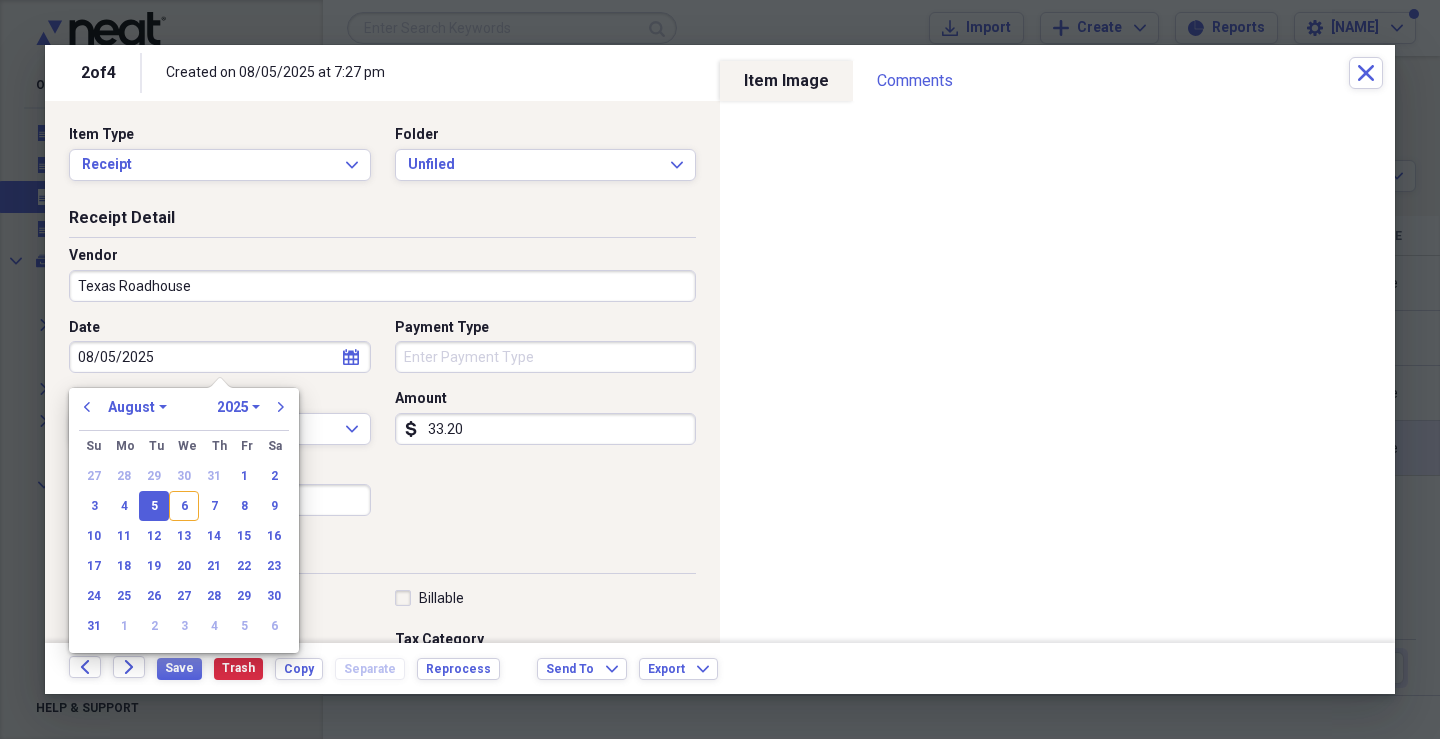 click on "5" at bounding box center (154, 506) 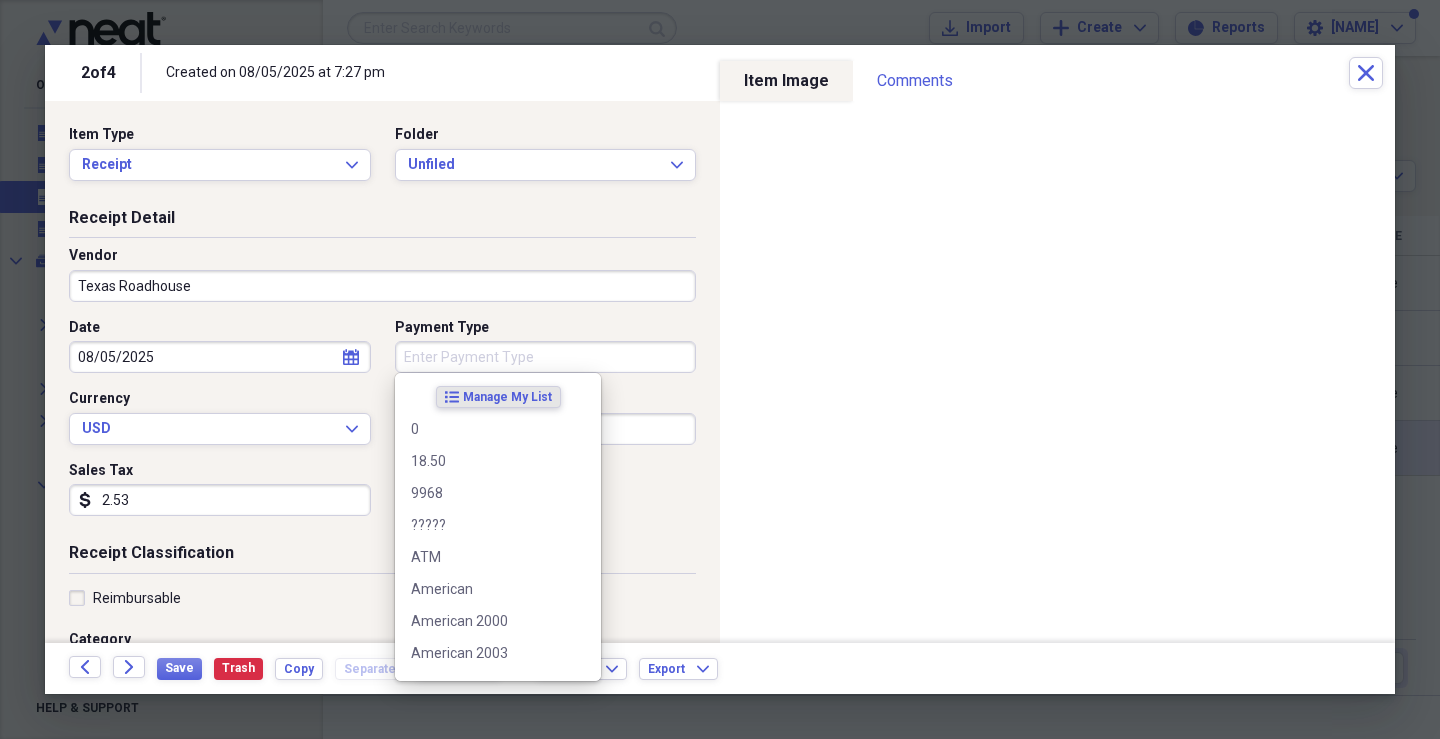 click on "Payment Type" at bounding box center (546, 357) 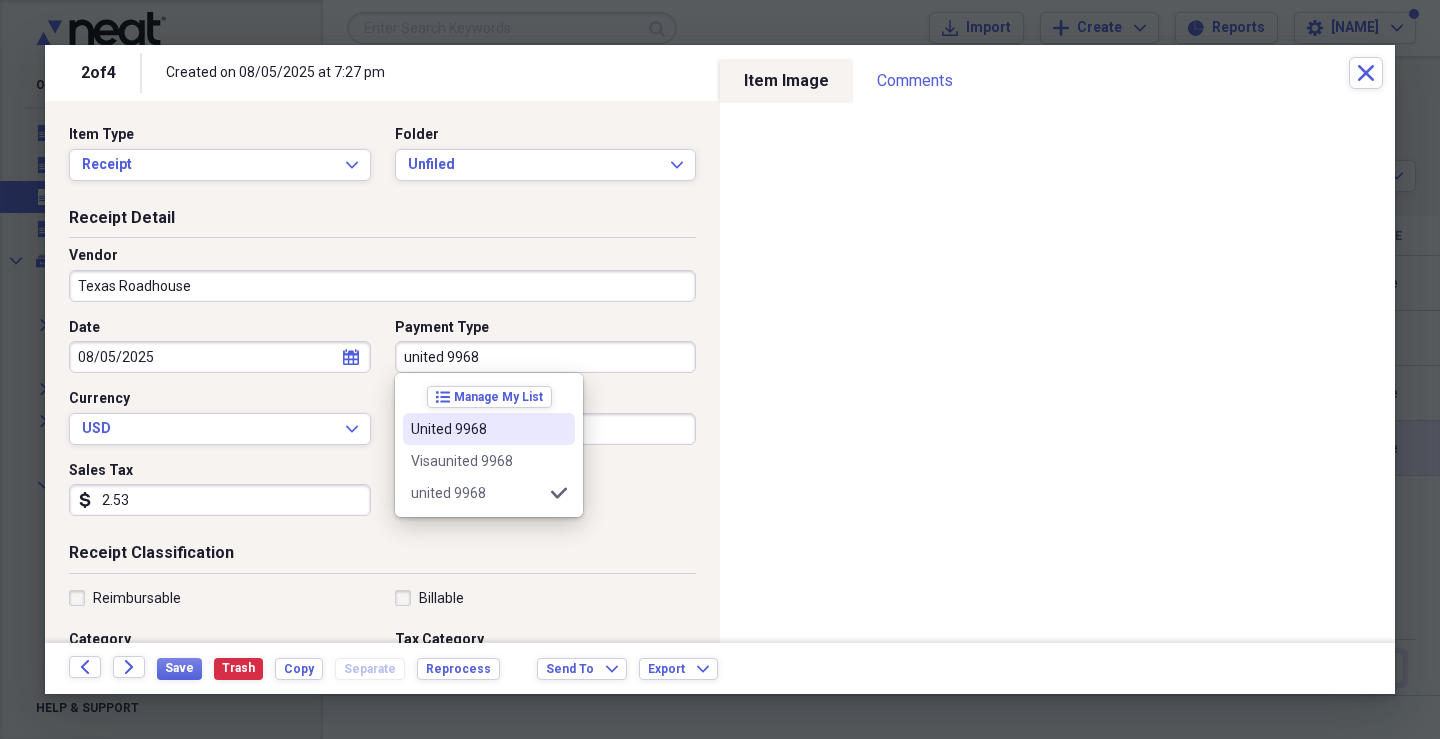 click on "United 9968" at bounding box center [477, 429] 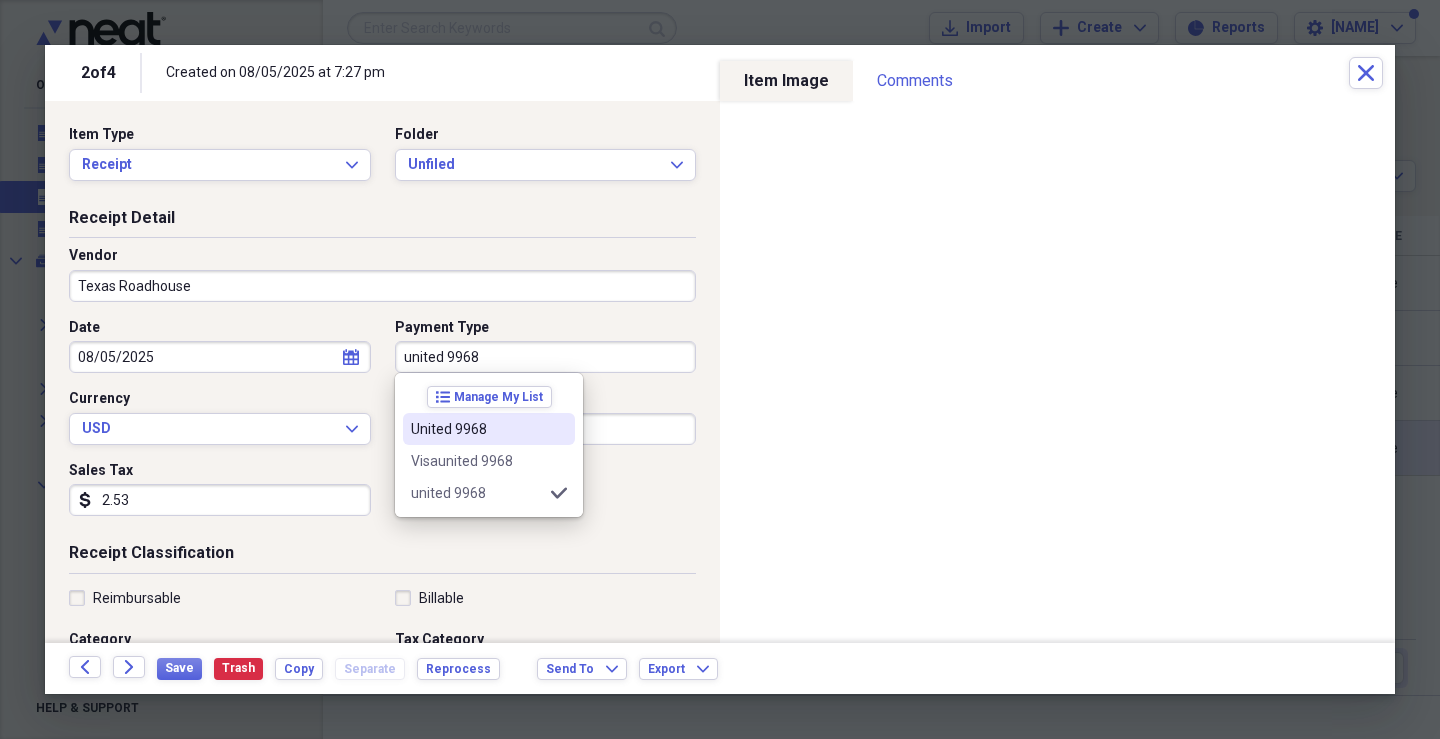 type on "United 9968" 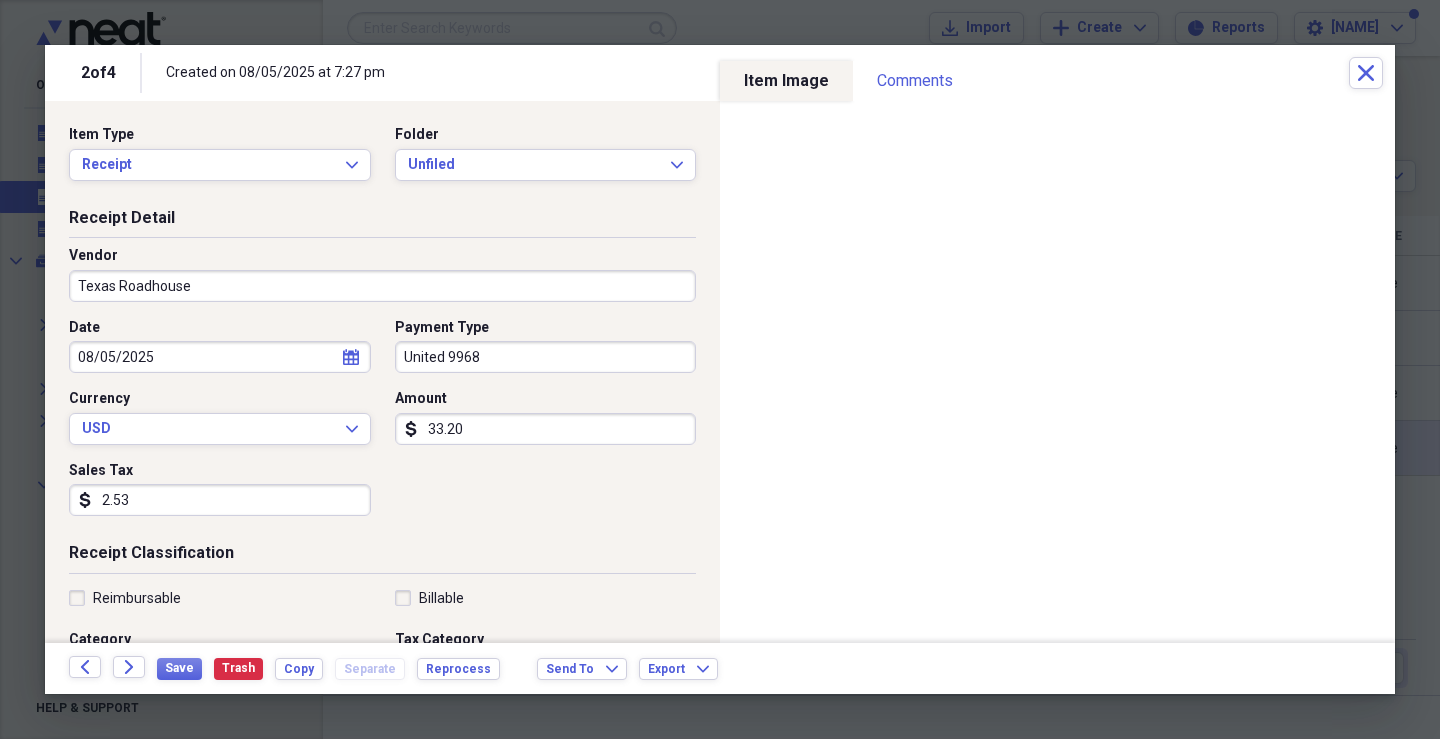 drag, startPoint x: 483, startPoint y: 422, endPoint x: 542, endPoint y: 437, distance: 60.876926 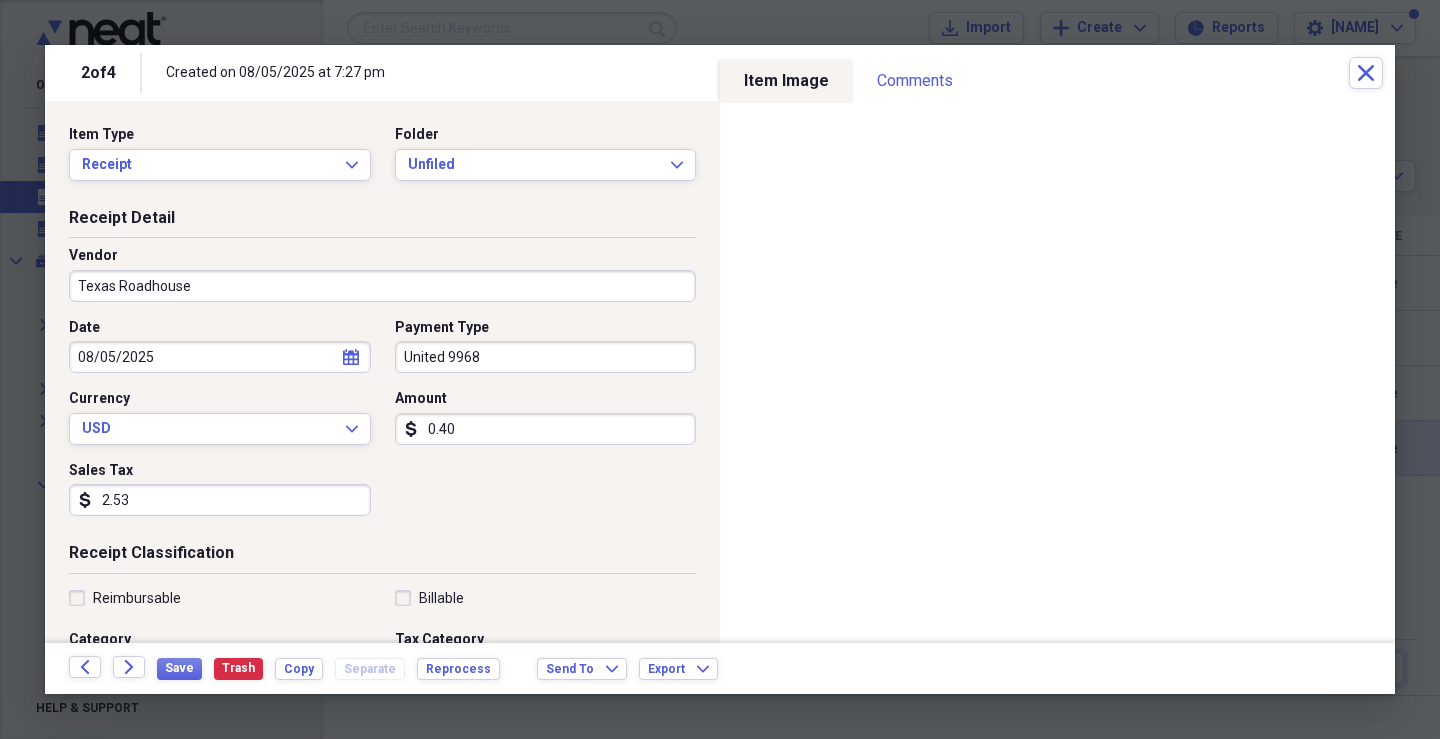 click on "0.40" at bounding box center [546, 429] 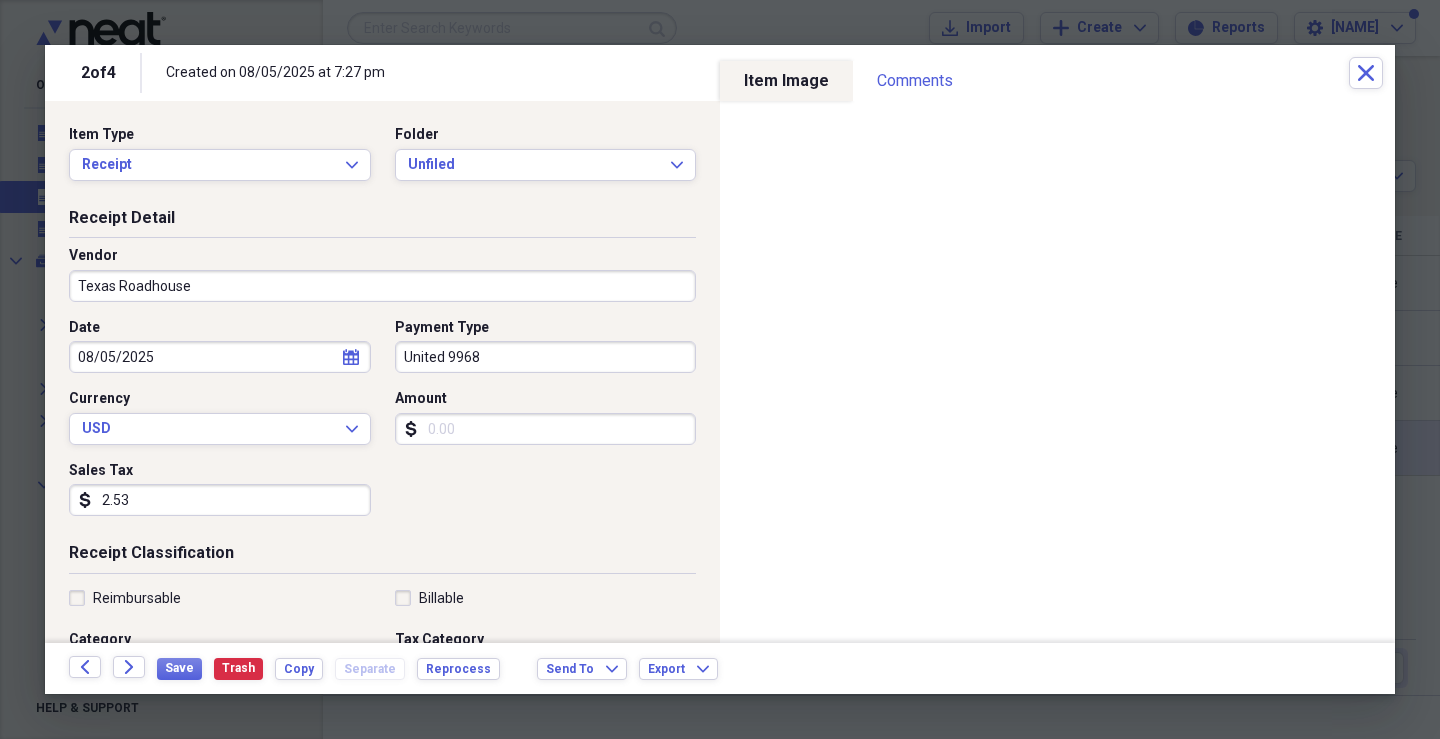 drag, startPoint x: 434, startPoint y: 462, endPoint x: 421, endPoint y: 490, distance: 30.870699 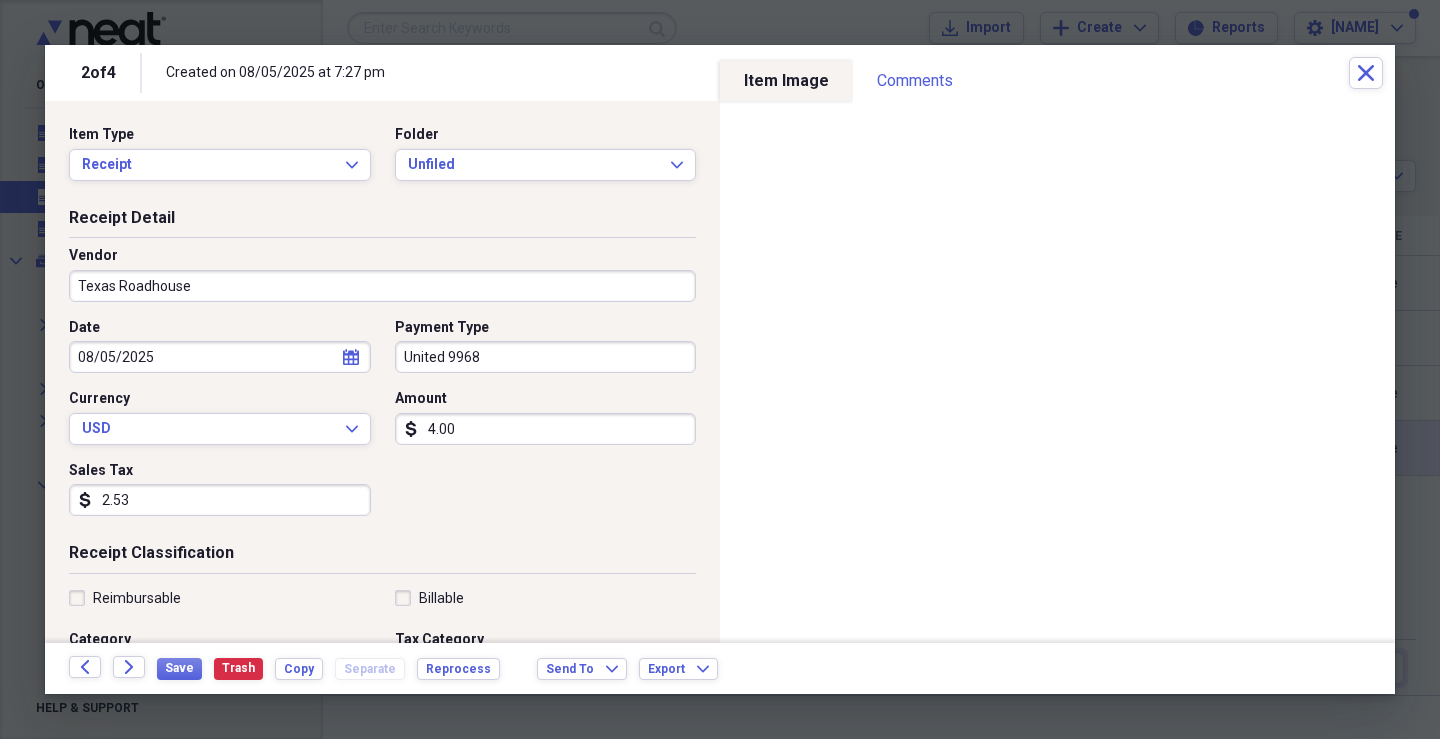 type on "40.00" 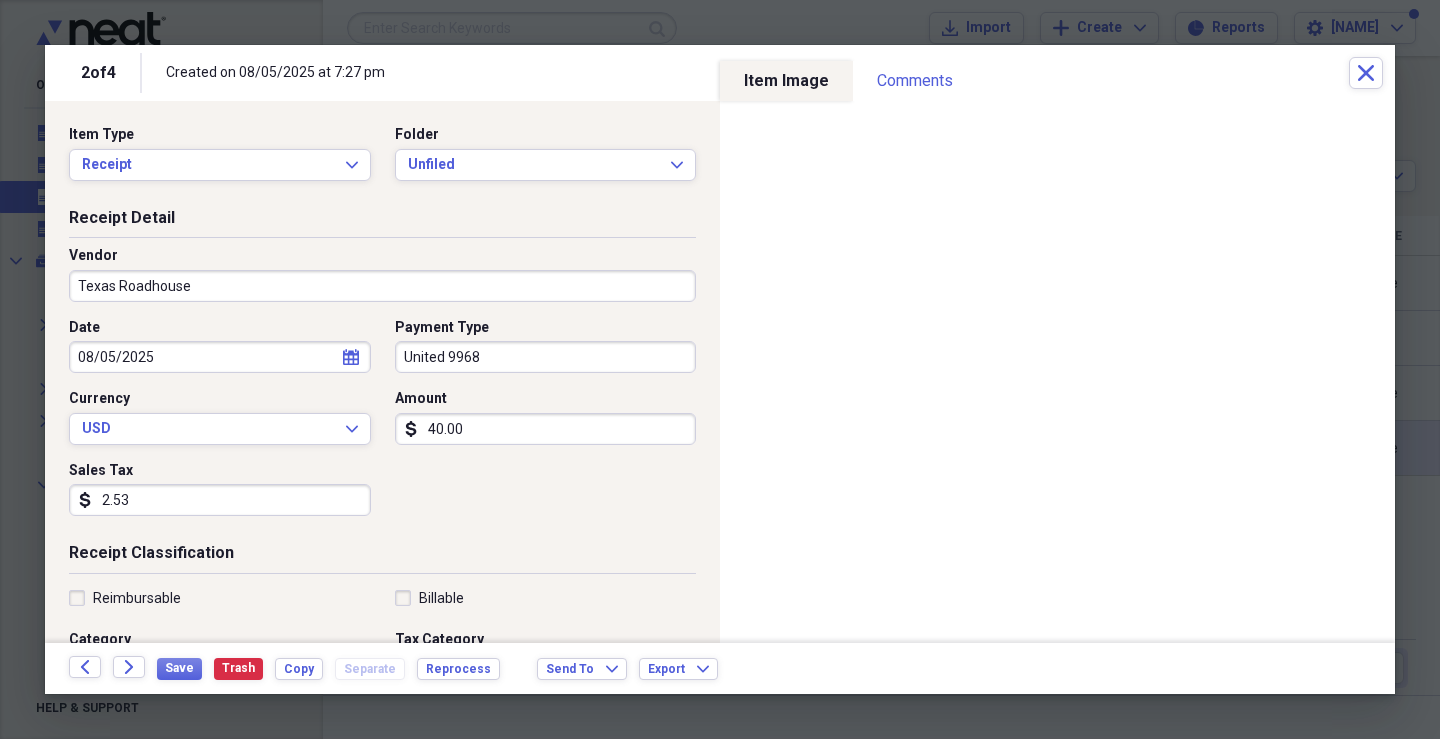 scroll, scrollTop: 114, scrollLeft: 0, axis: vertical 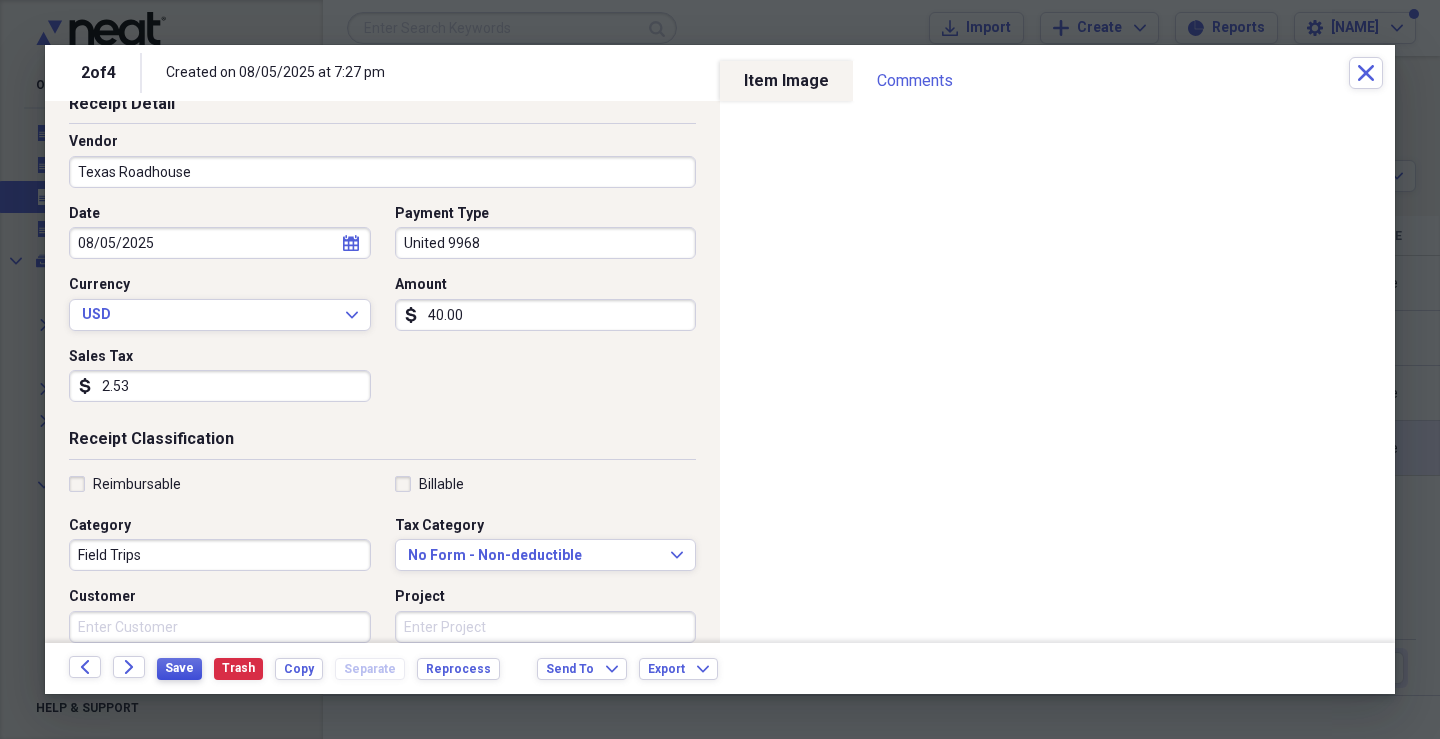 click on "Save" at bounding box center (179, 668) 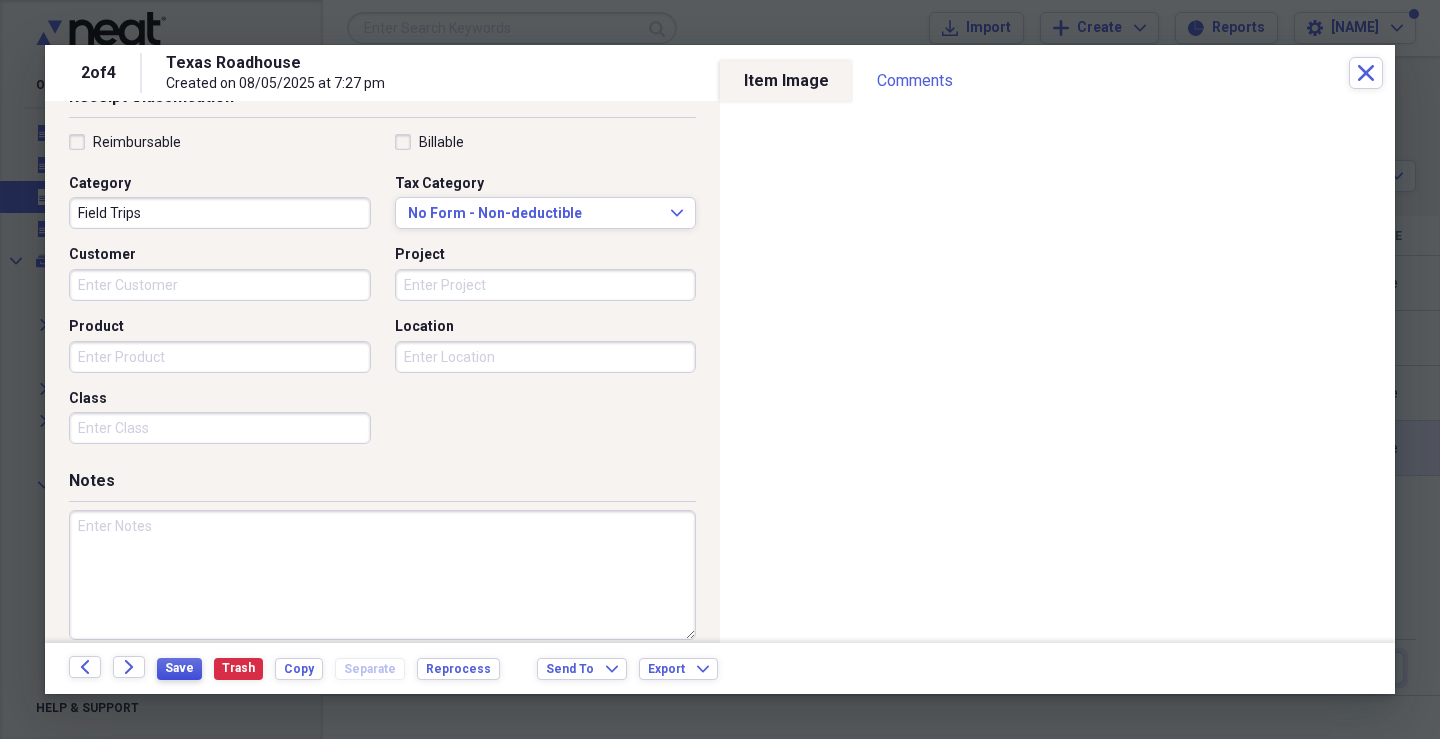 scroll, scrollTop: 342, scrollLeft: 0, axis: vertical 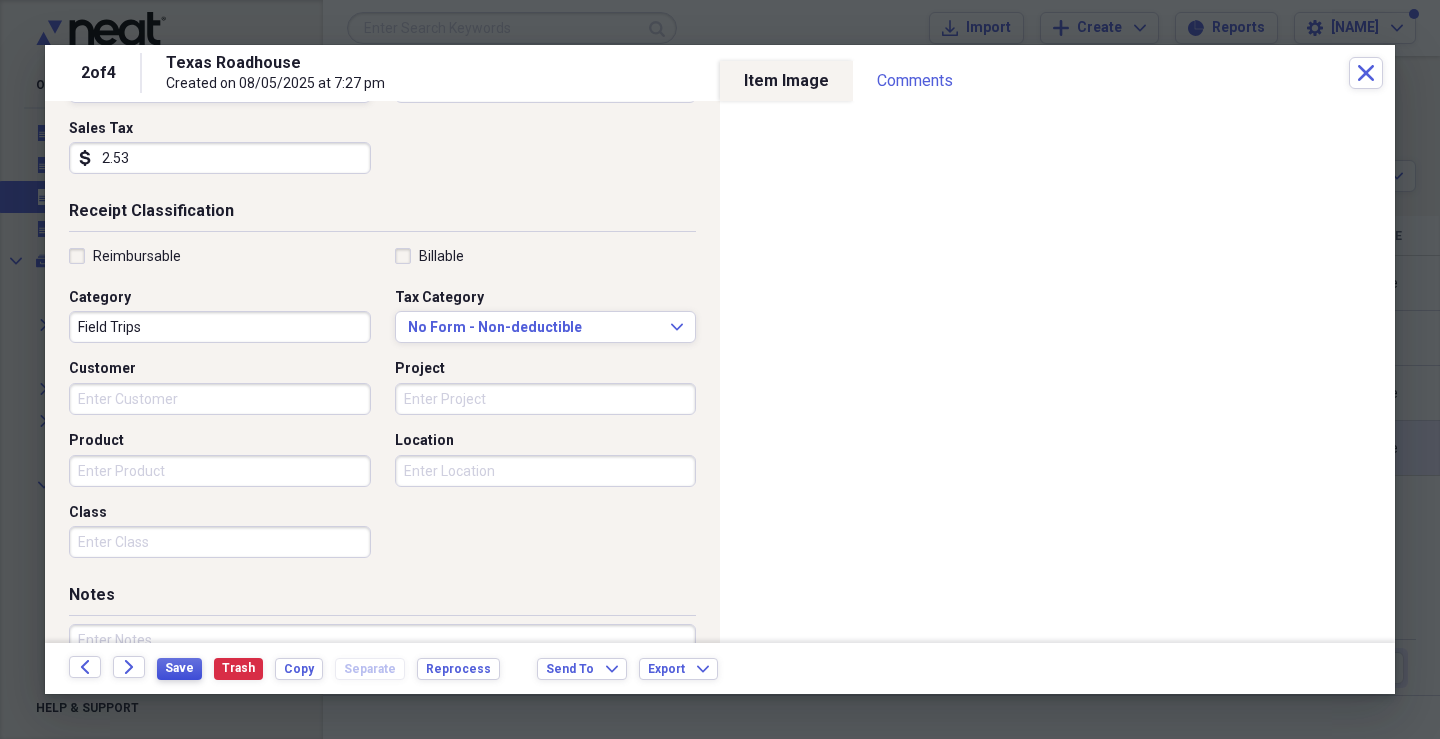 click on "Save" at bounding box center [179, 668] 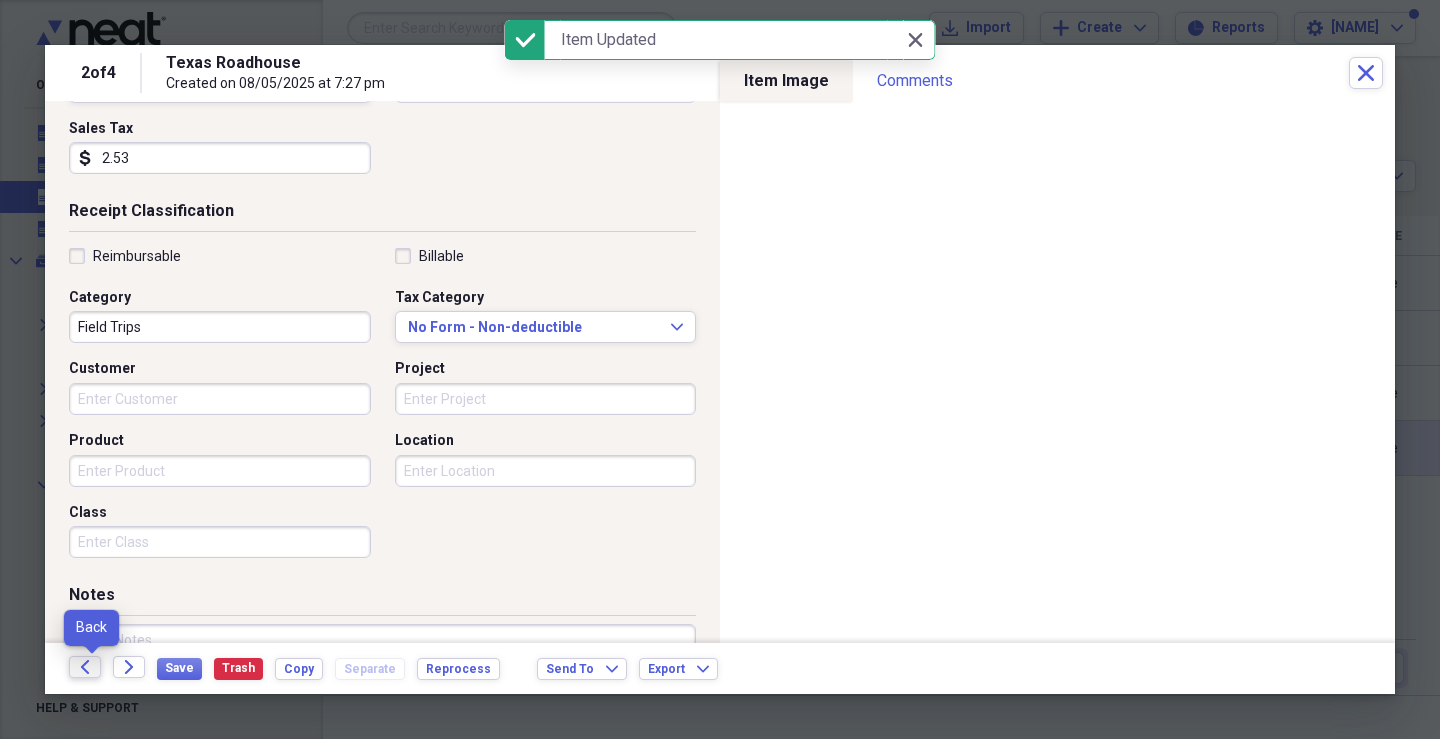click 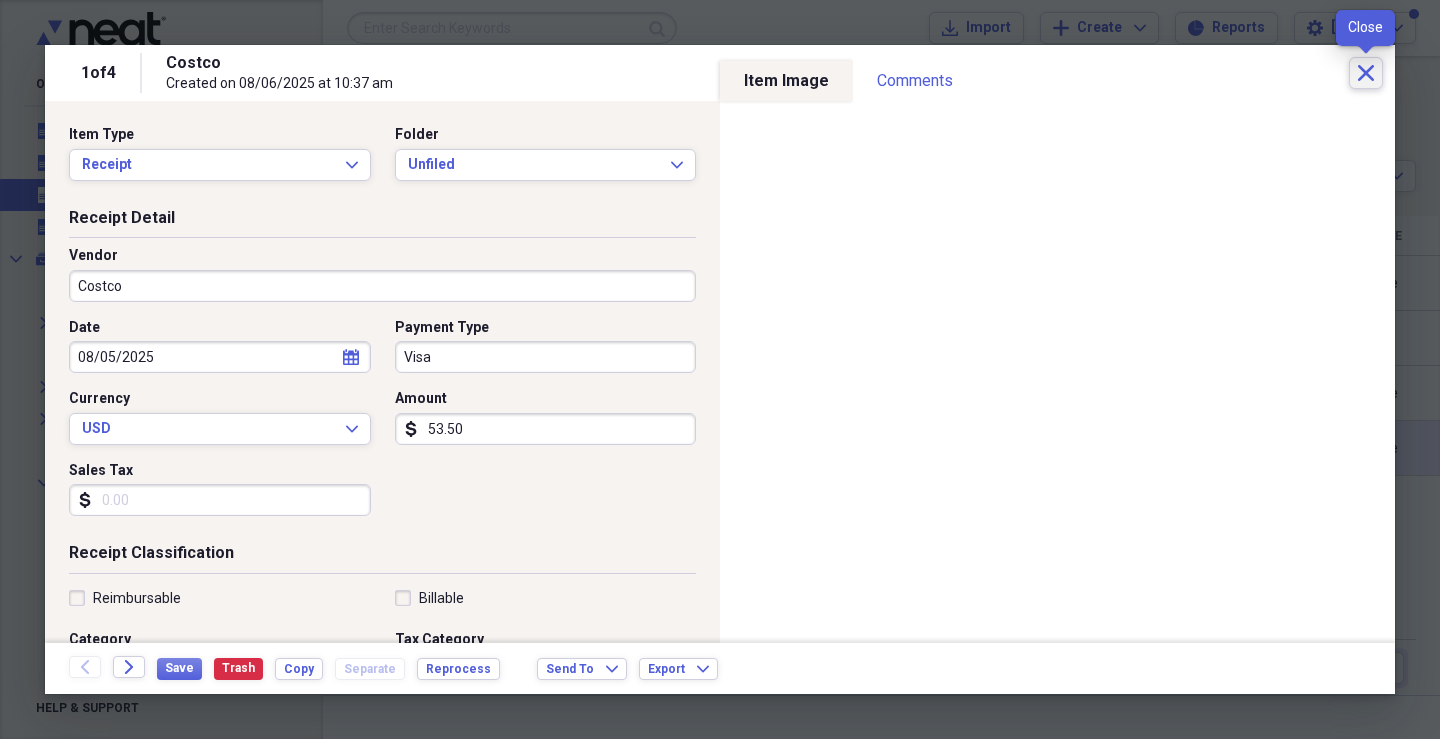 click on "Close" 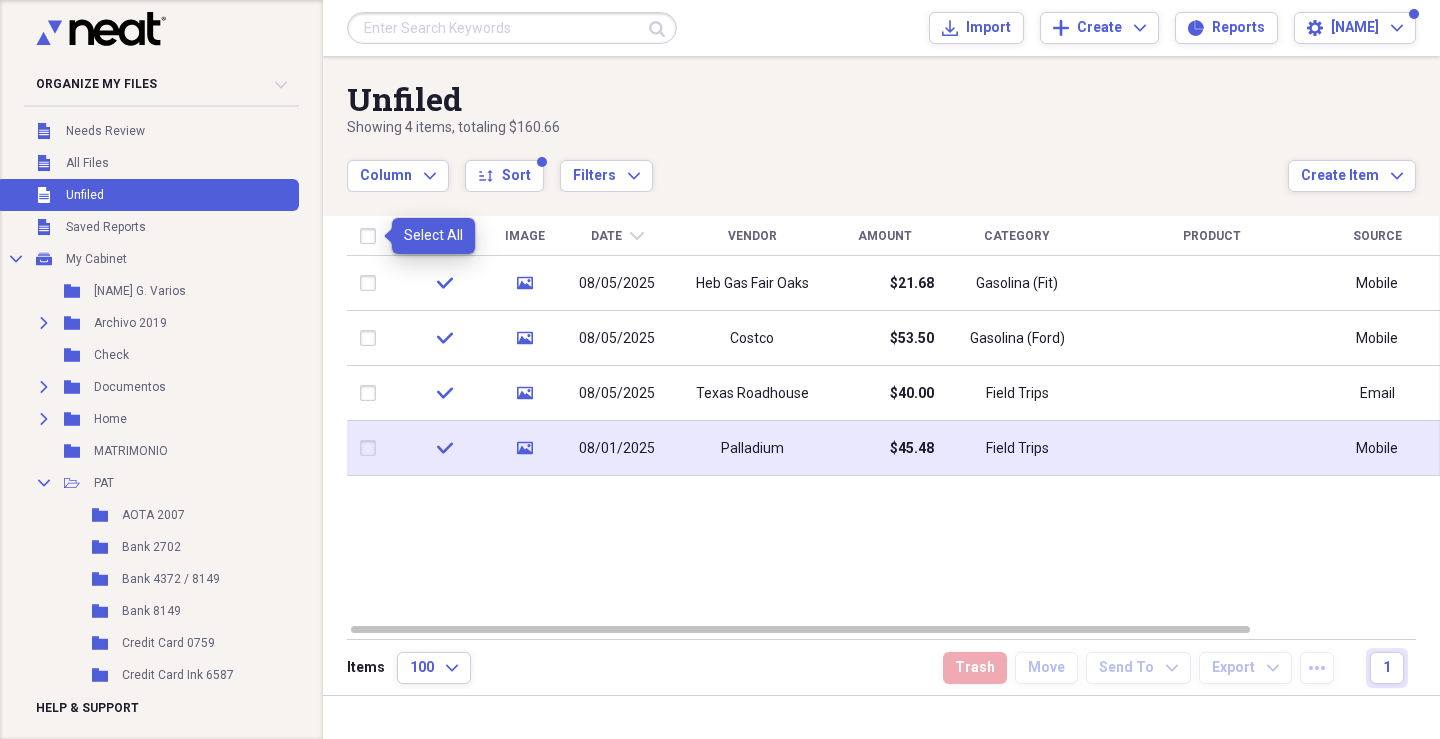 click at bounding box center (372, 236) 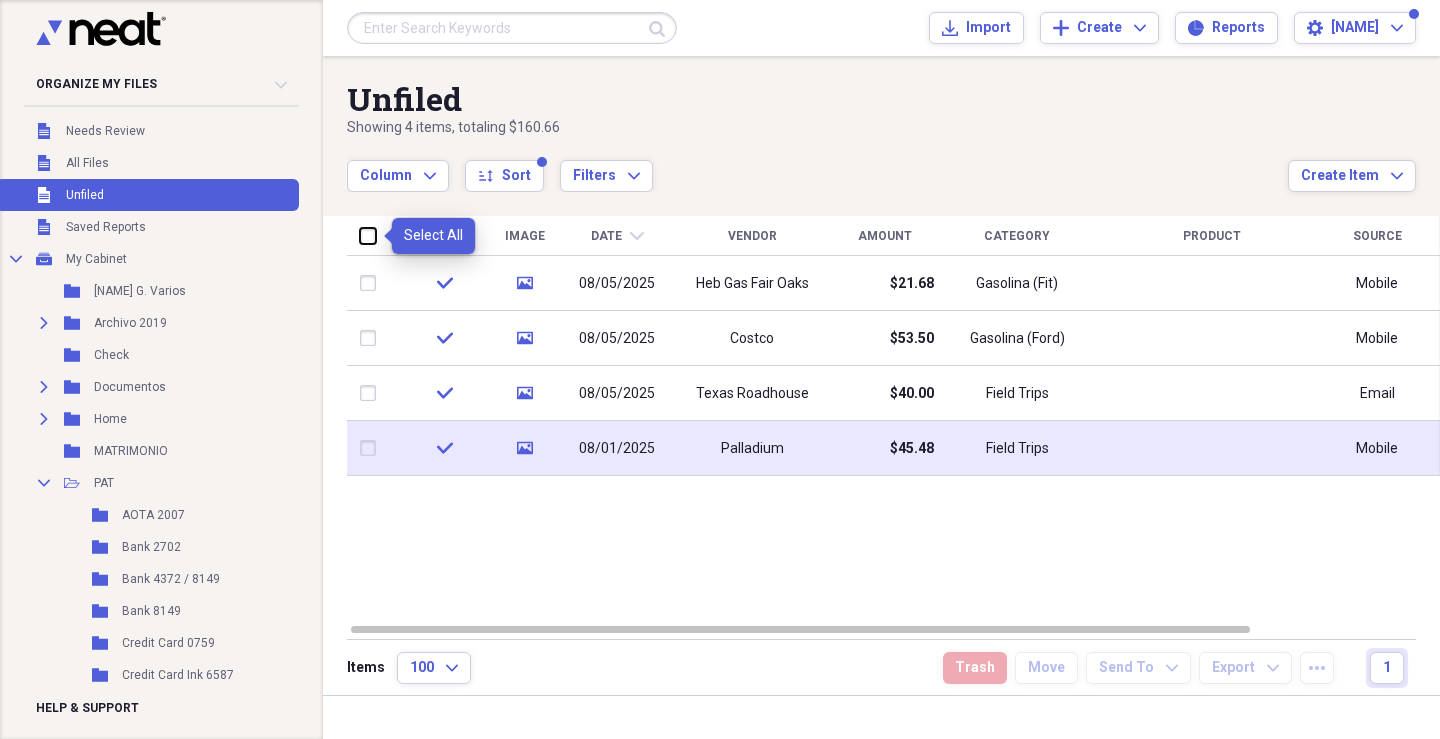 click at bounding box center [360, 235] 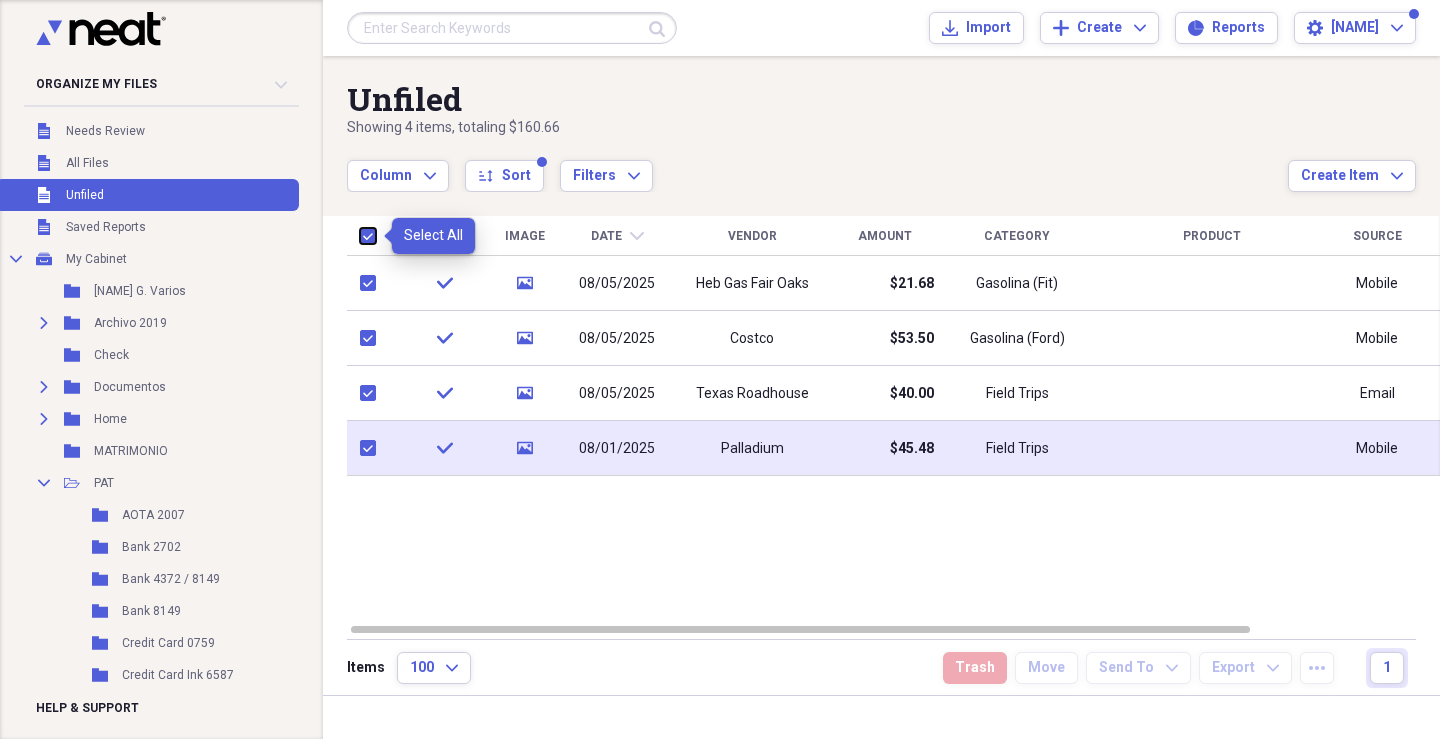 checkbox on "true" 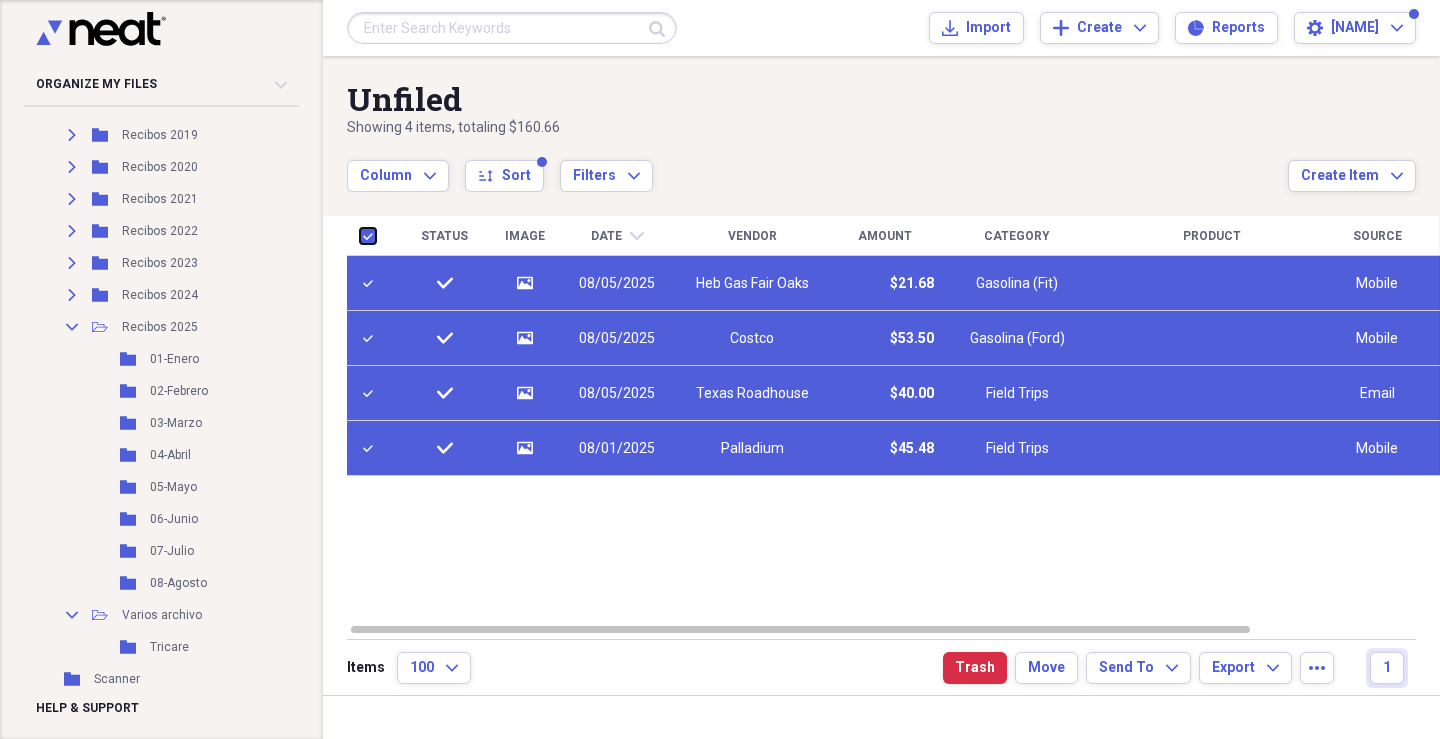 scroll, scrollTop: 1022, scrollLeft: 0, axis: vertical 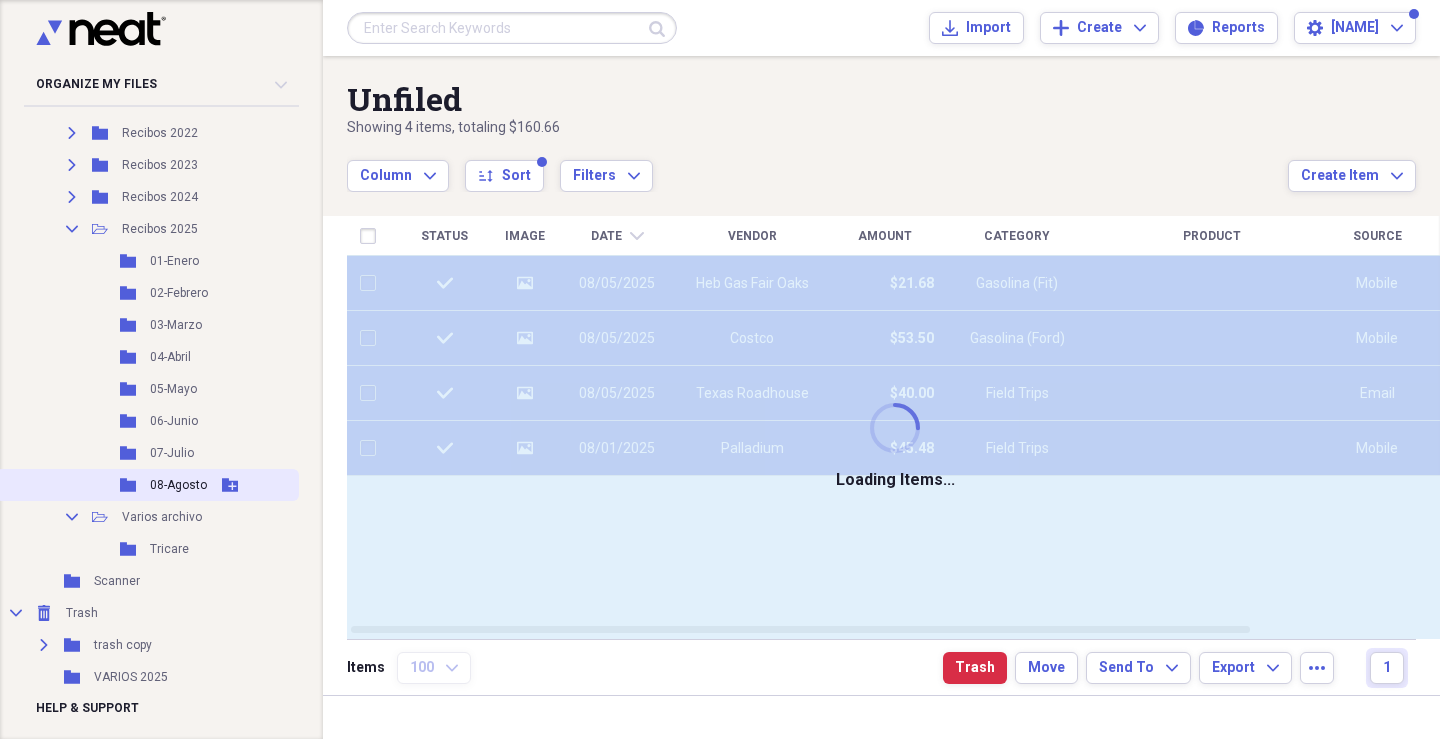 checkbox on "false" 